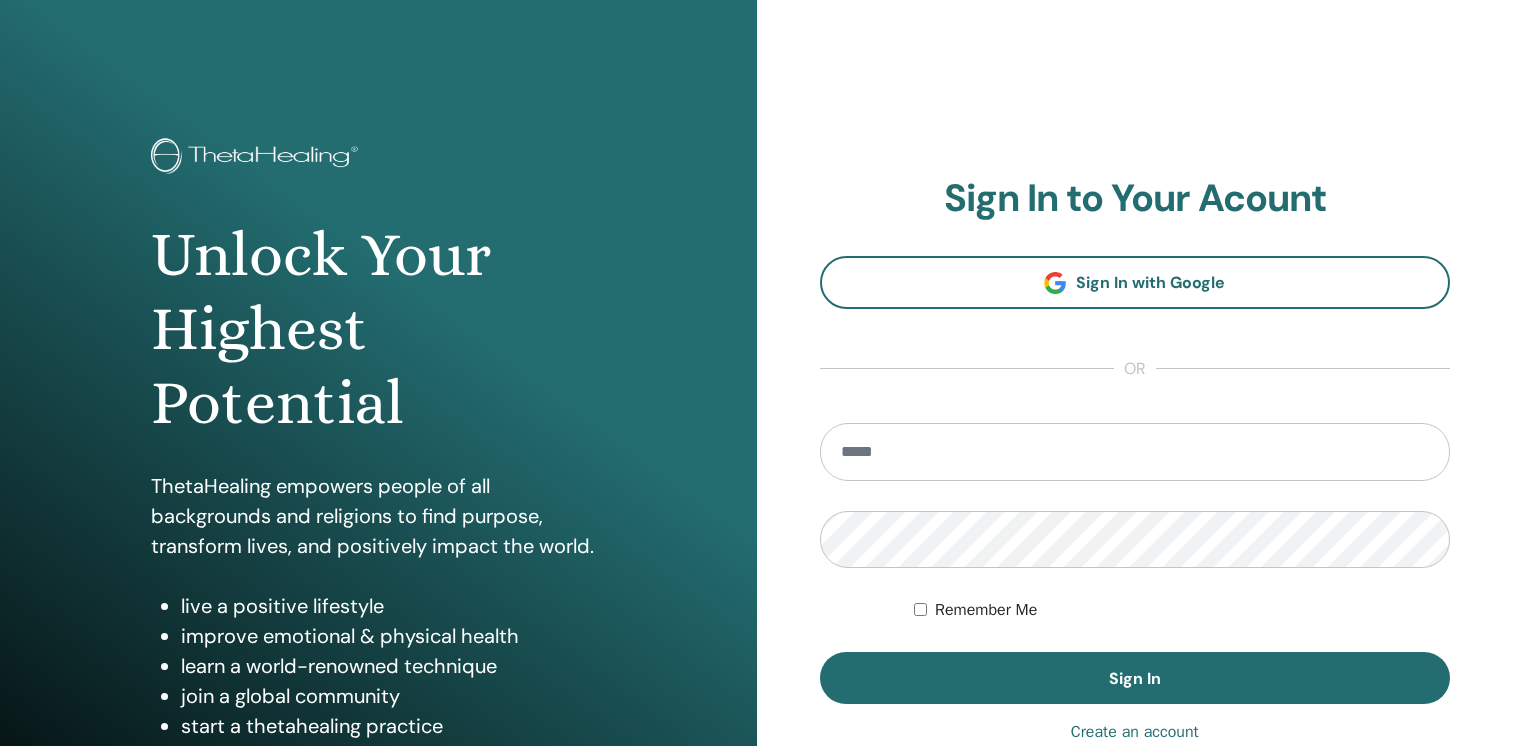 scroll, scrollTop: 0, scrollLeft: 0, axis: both 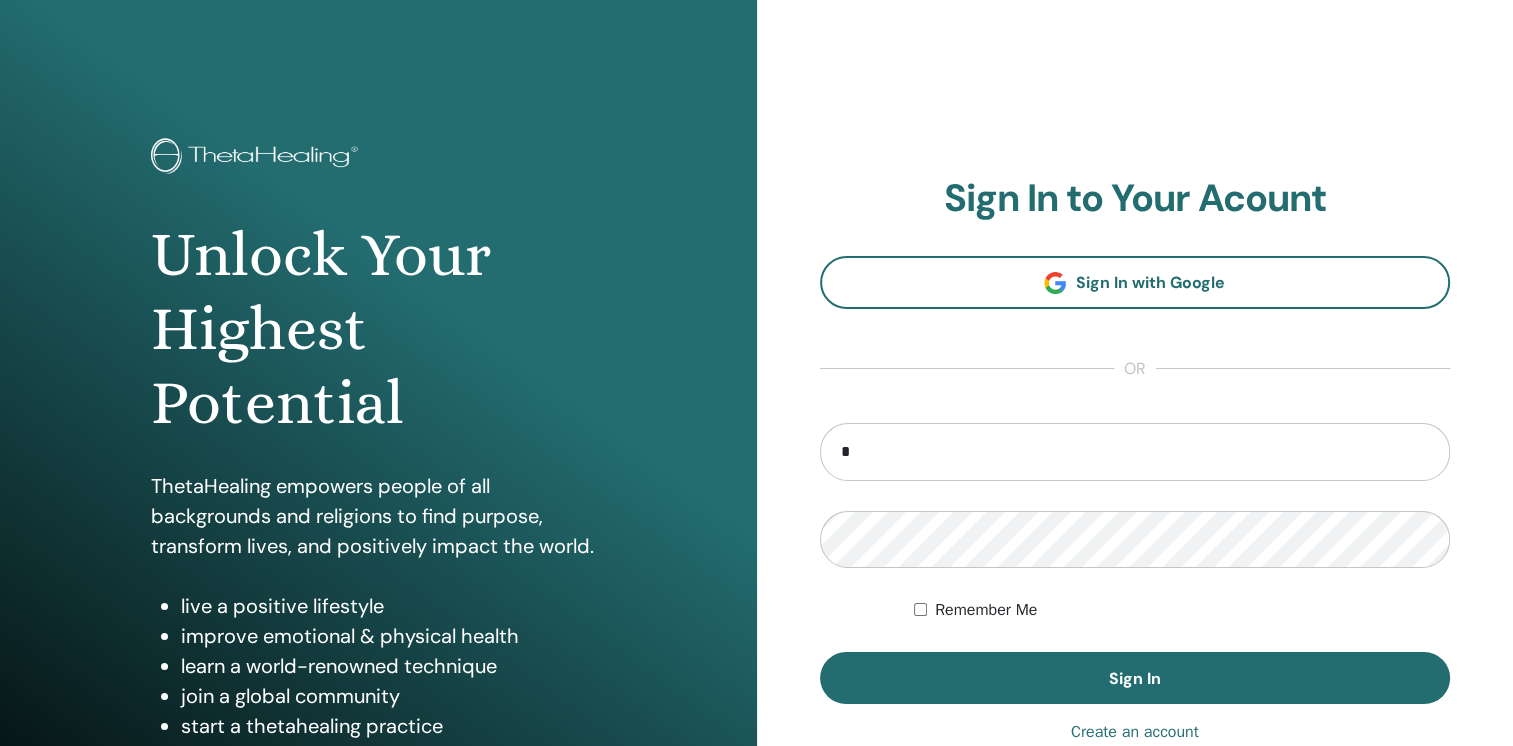 type on "**********" 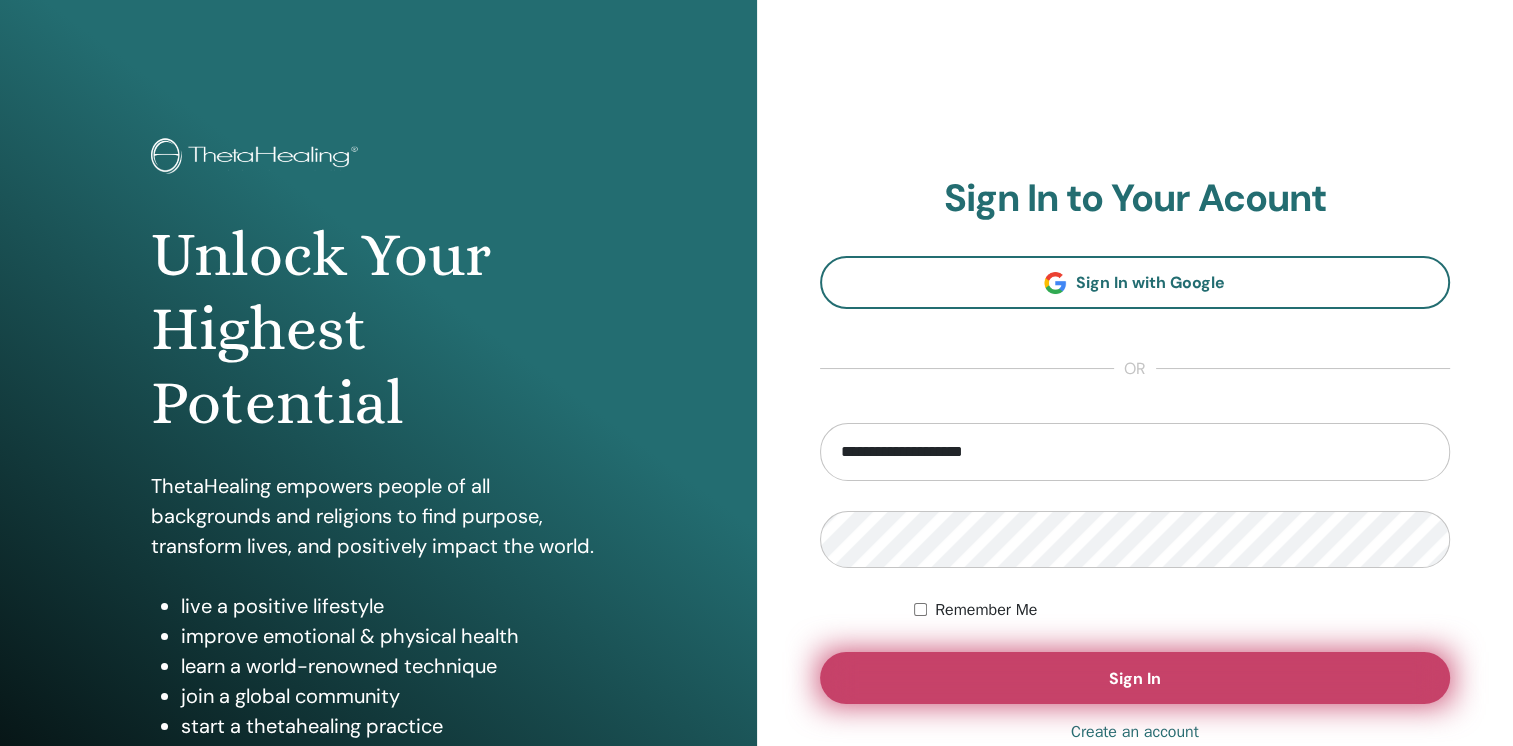 click on "Sign In" at bounding box center (1135, 678) 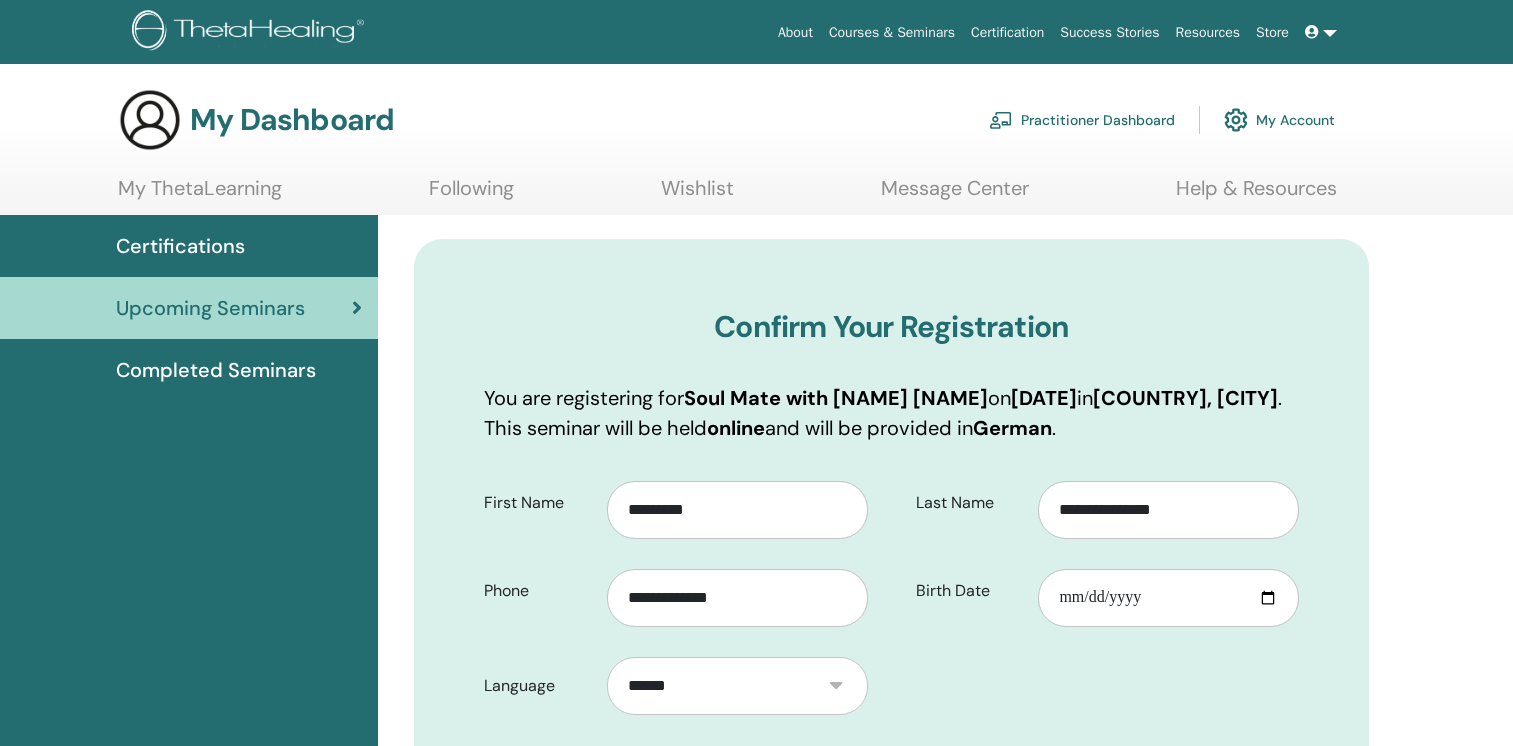 scroll, scrollTop: 0, scrollLeft: 0, axis: both 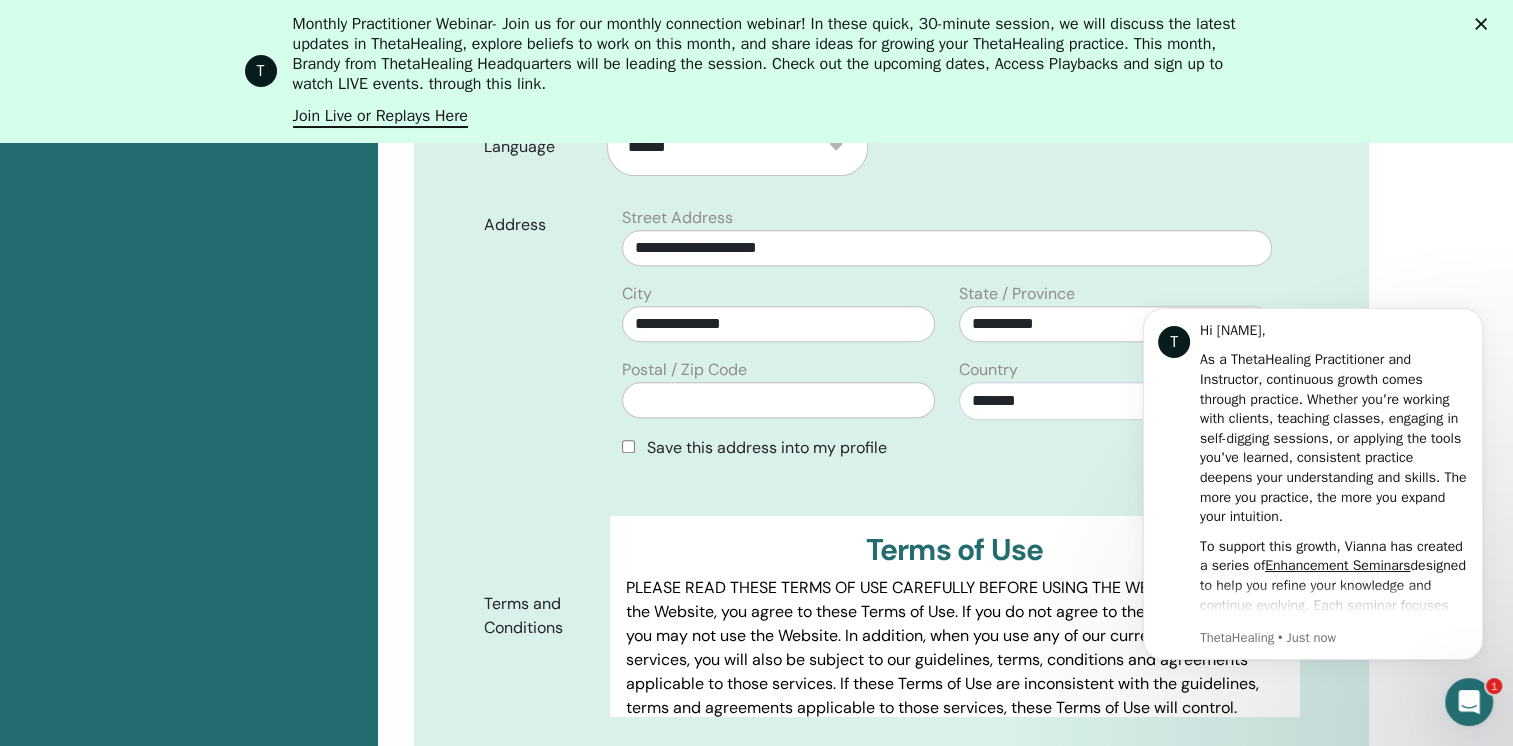 drag, startPoint x: 1519, startPoint y: 203, endPoint x: 348, endPoint y: 89, distance: 1176.536 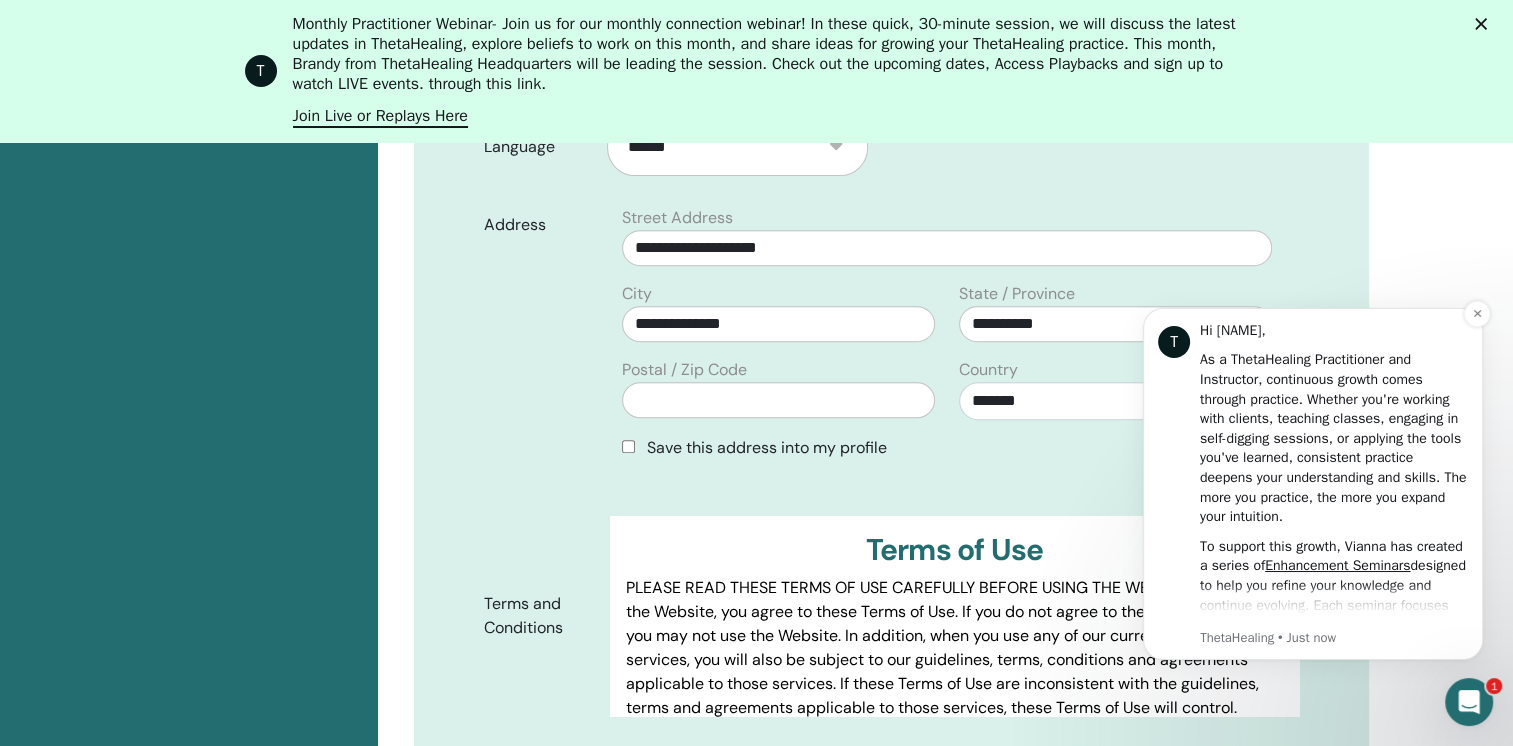 scroll, scrollTop: 718, scrollLeft: 0, axis: vertical 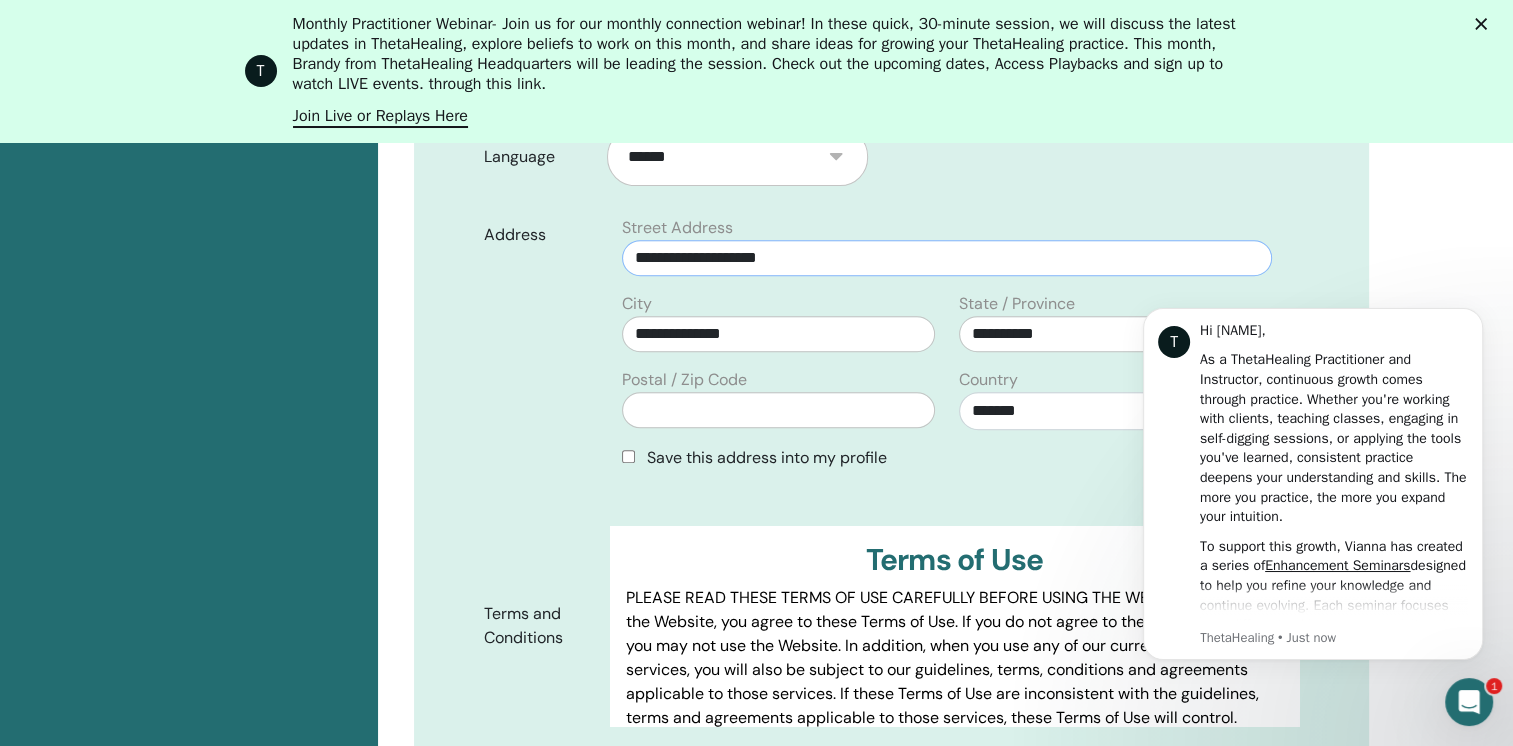 click on "**********" at bounding box center (947, 258) 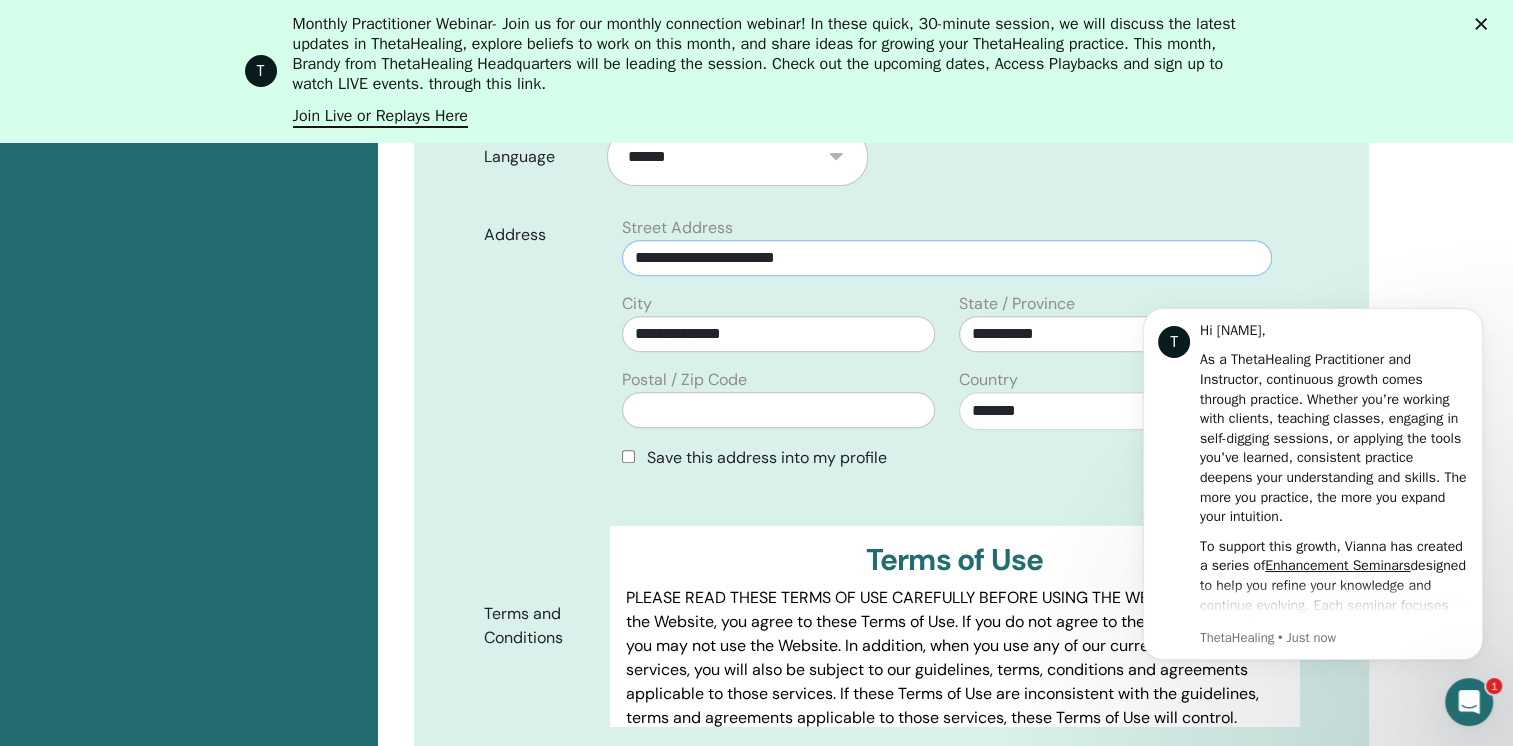 type on "**********" 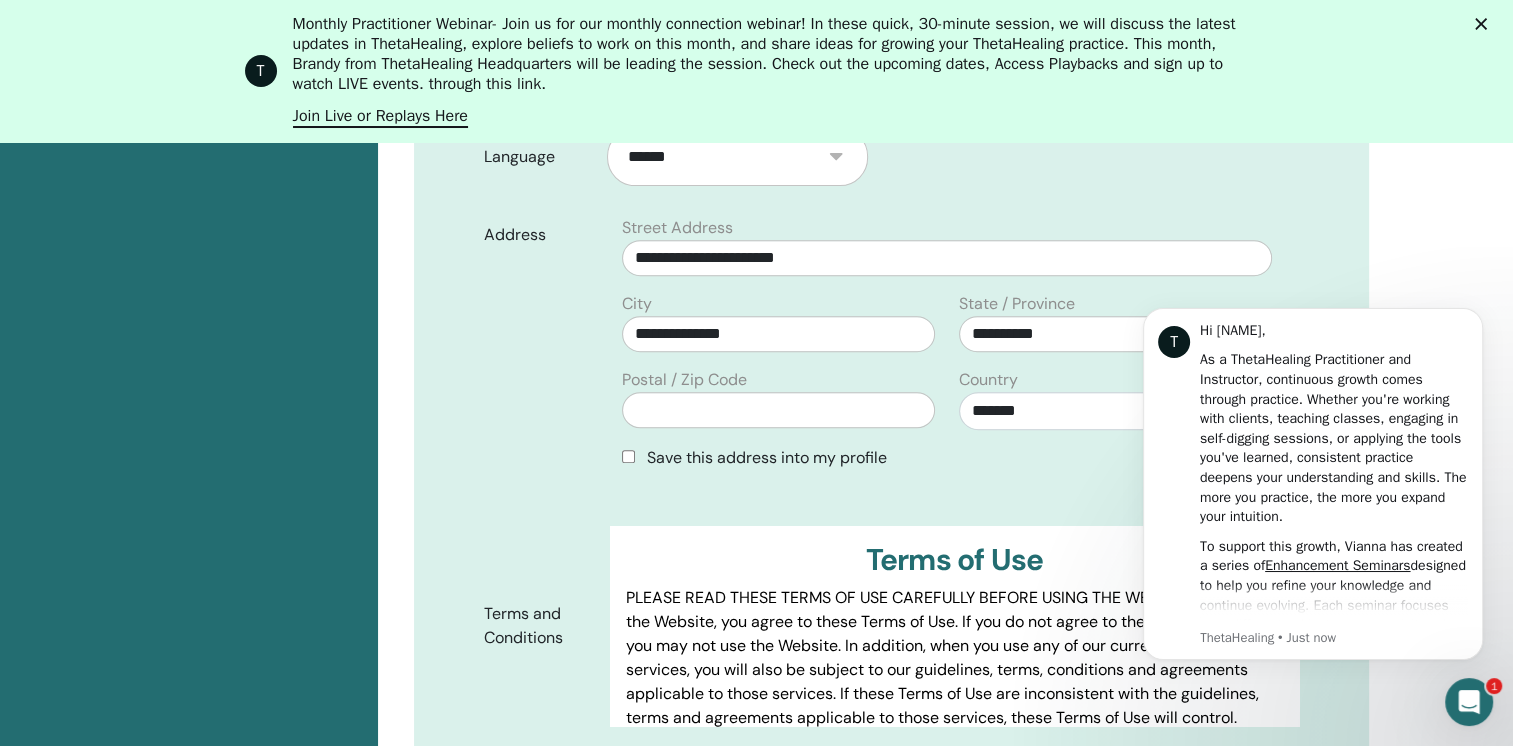 click on "First Name
[NAME]
Phone
[PHONE]
Last Name
[NAME]
Birth Date
[DATE]
Language
[LANGUAGE]
Address" at bounding box center [891, 371] 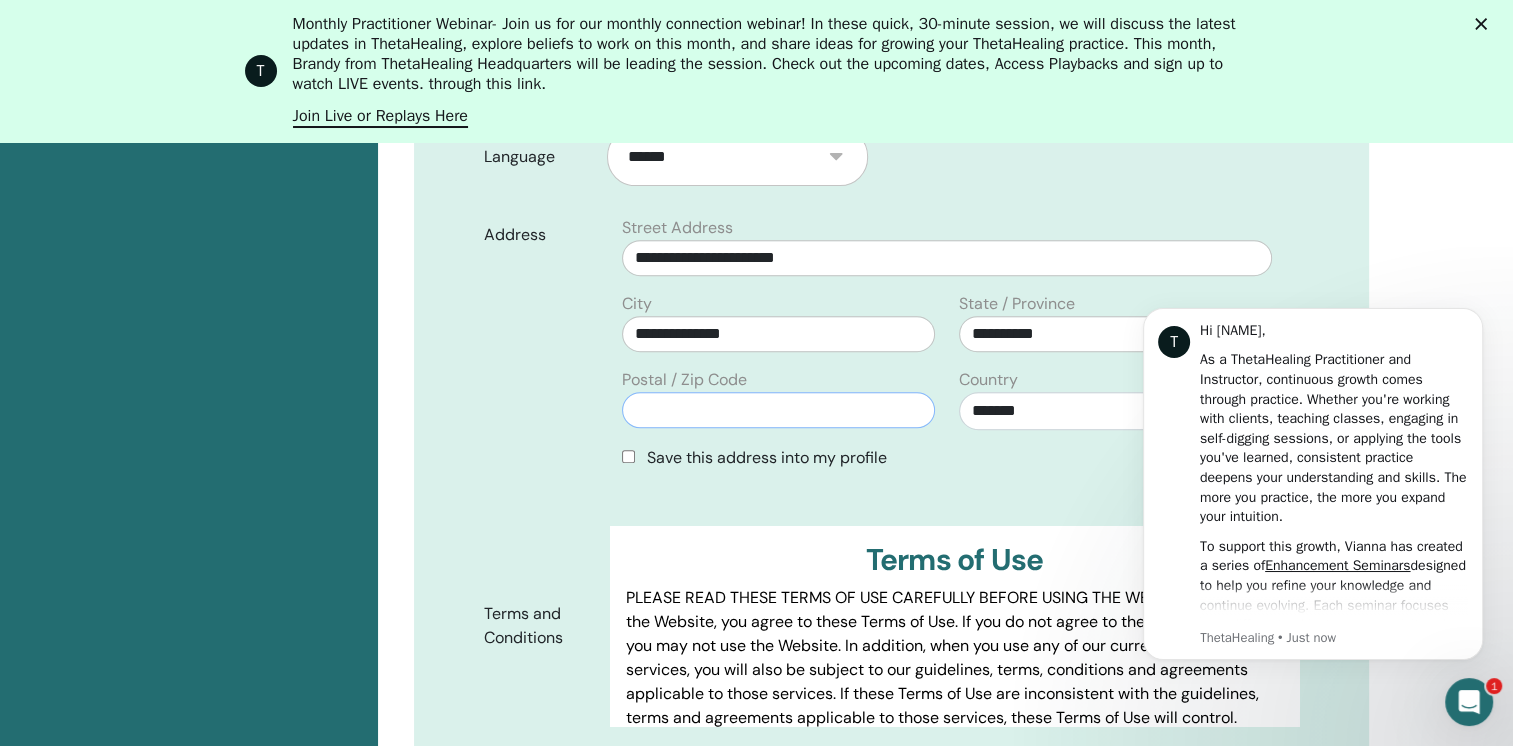 click at bounding box center (778, 410) 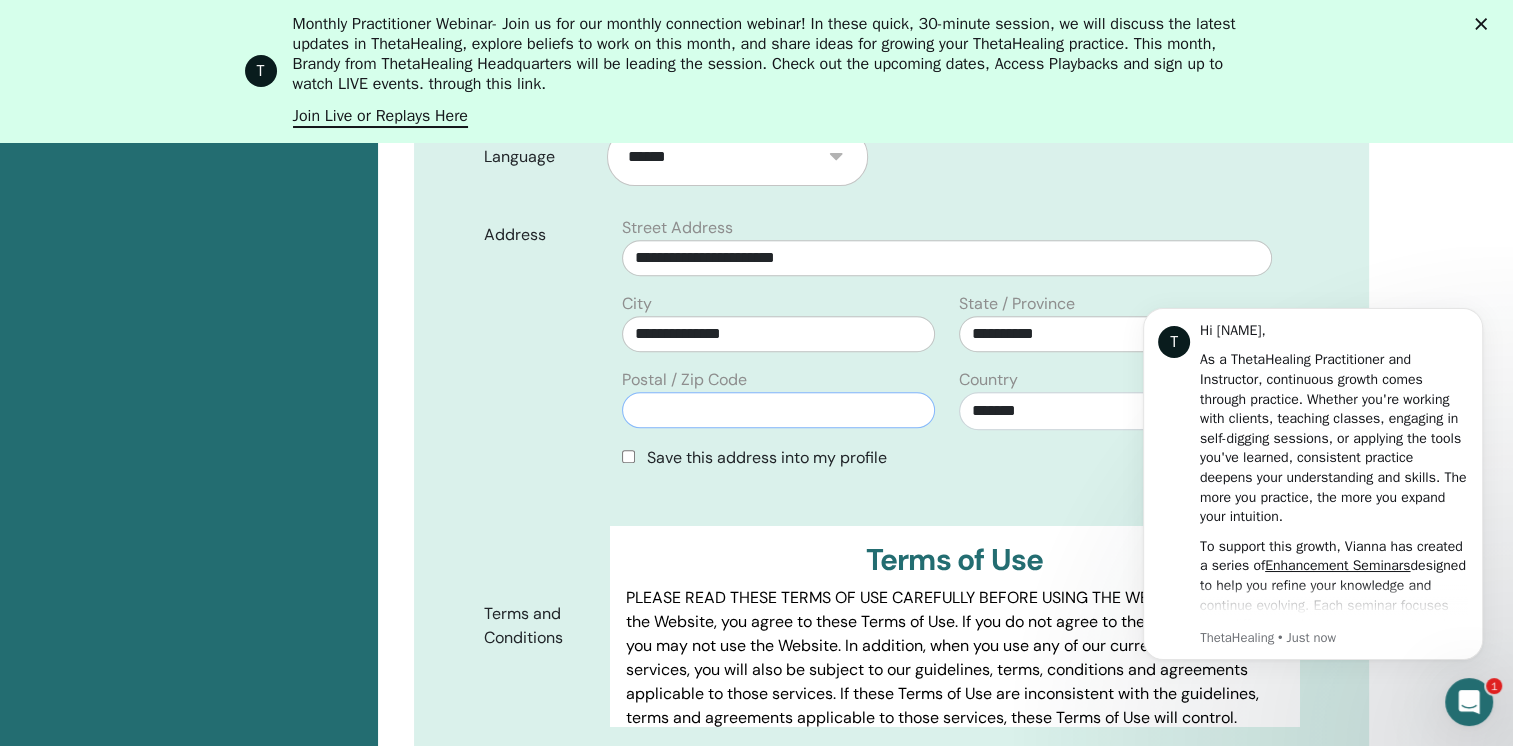 type on "****" 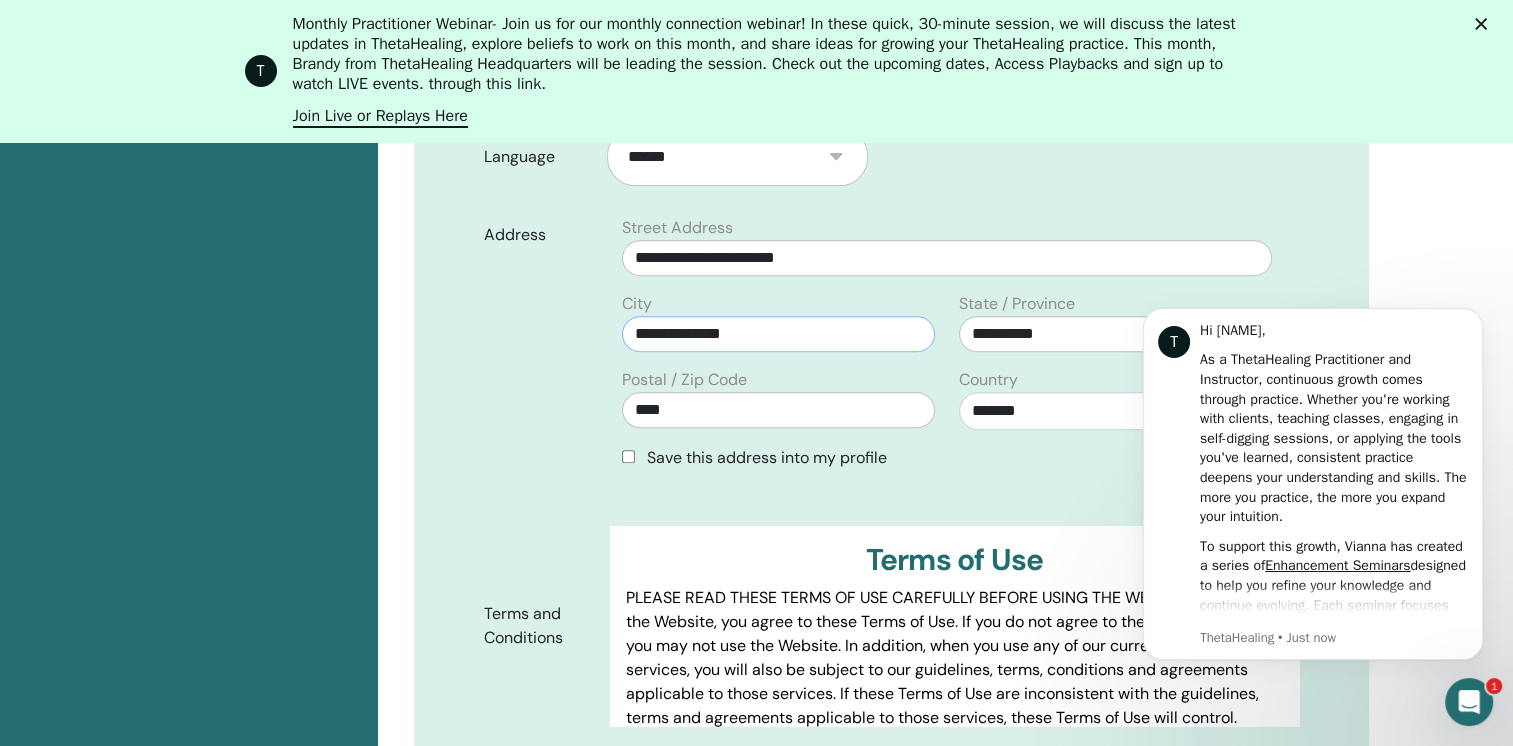 click on "**********" at bounding box center (778, 334) 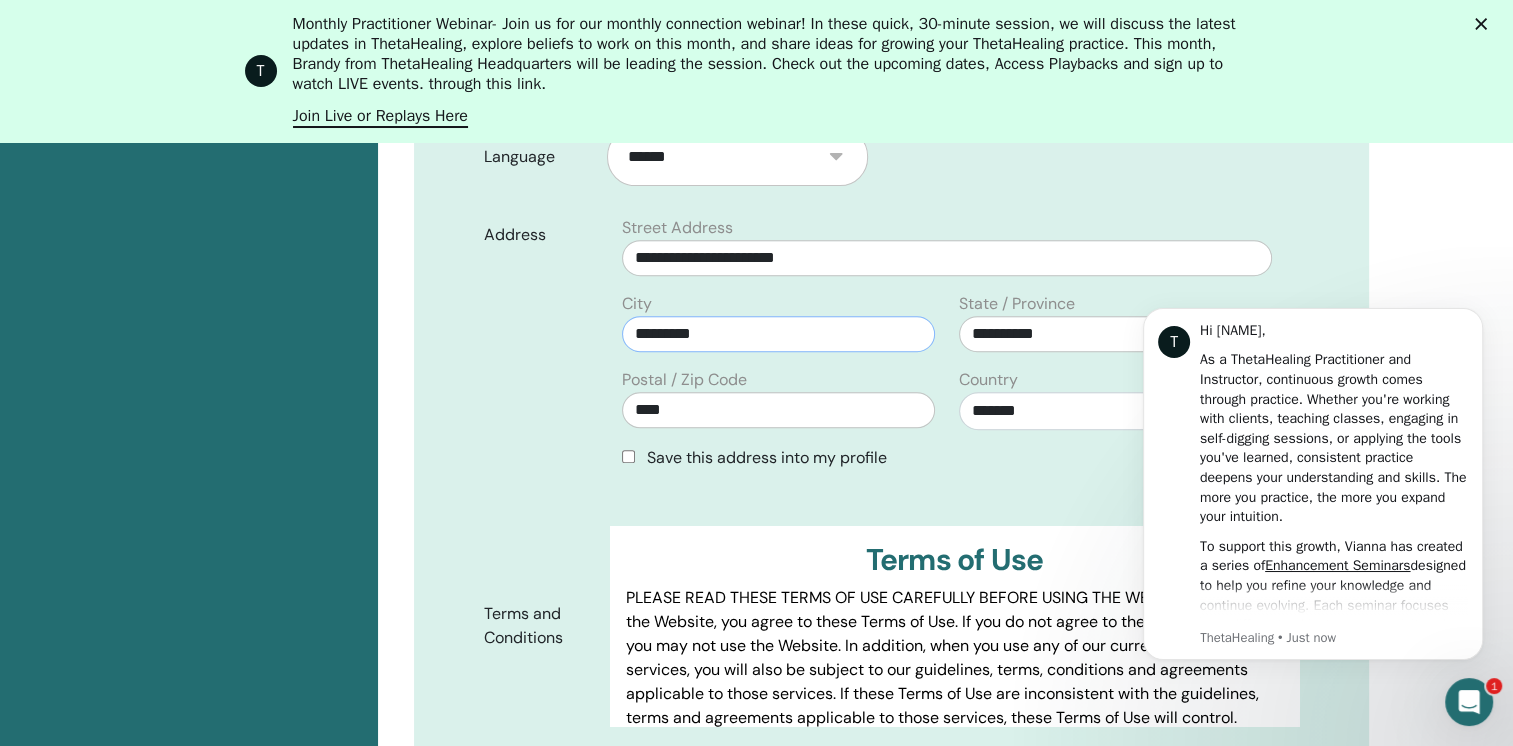 type on "*********" 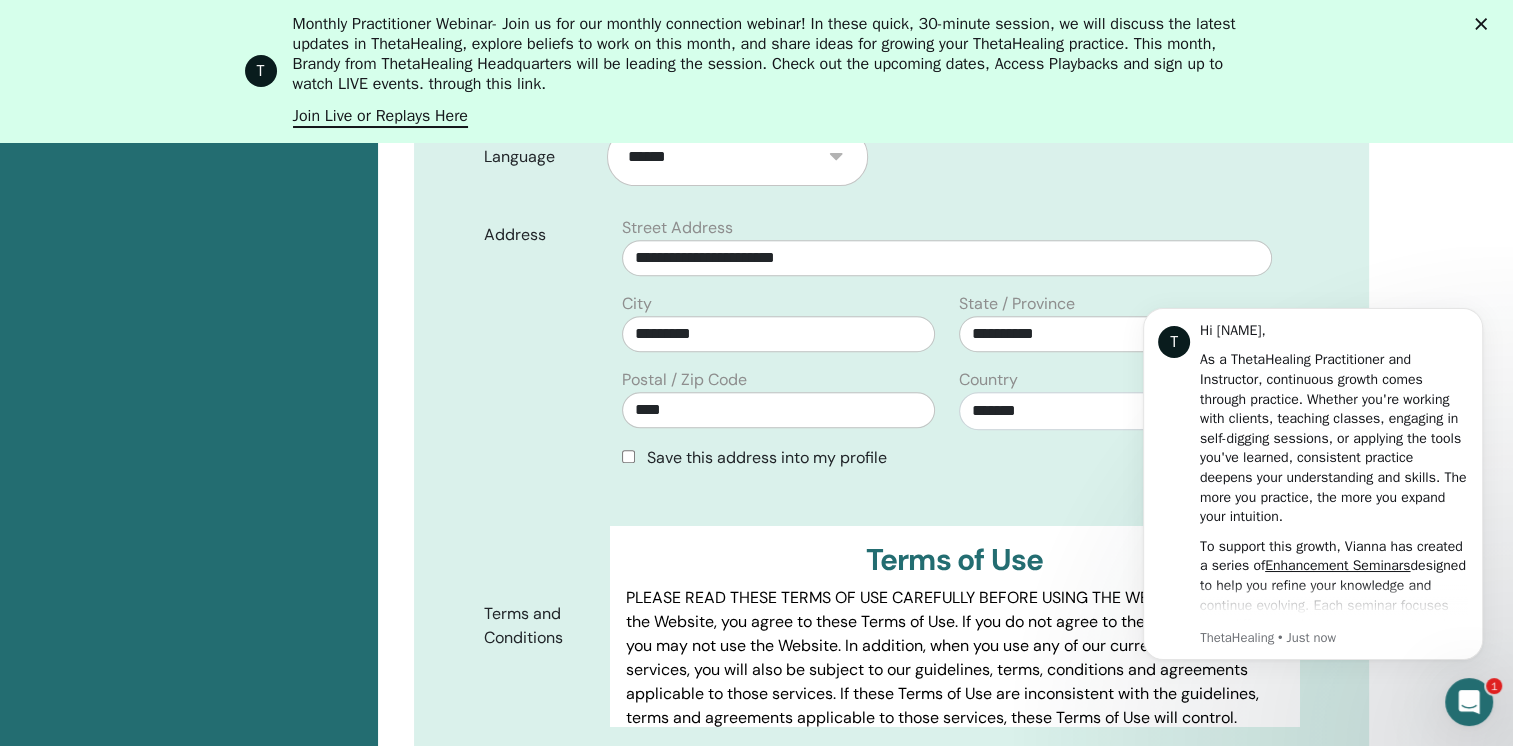 click on "**********" at bounding box center [891, 371] 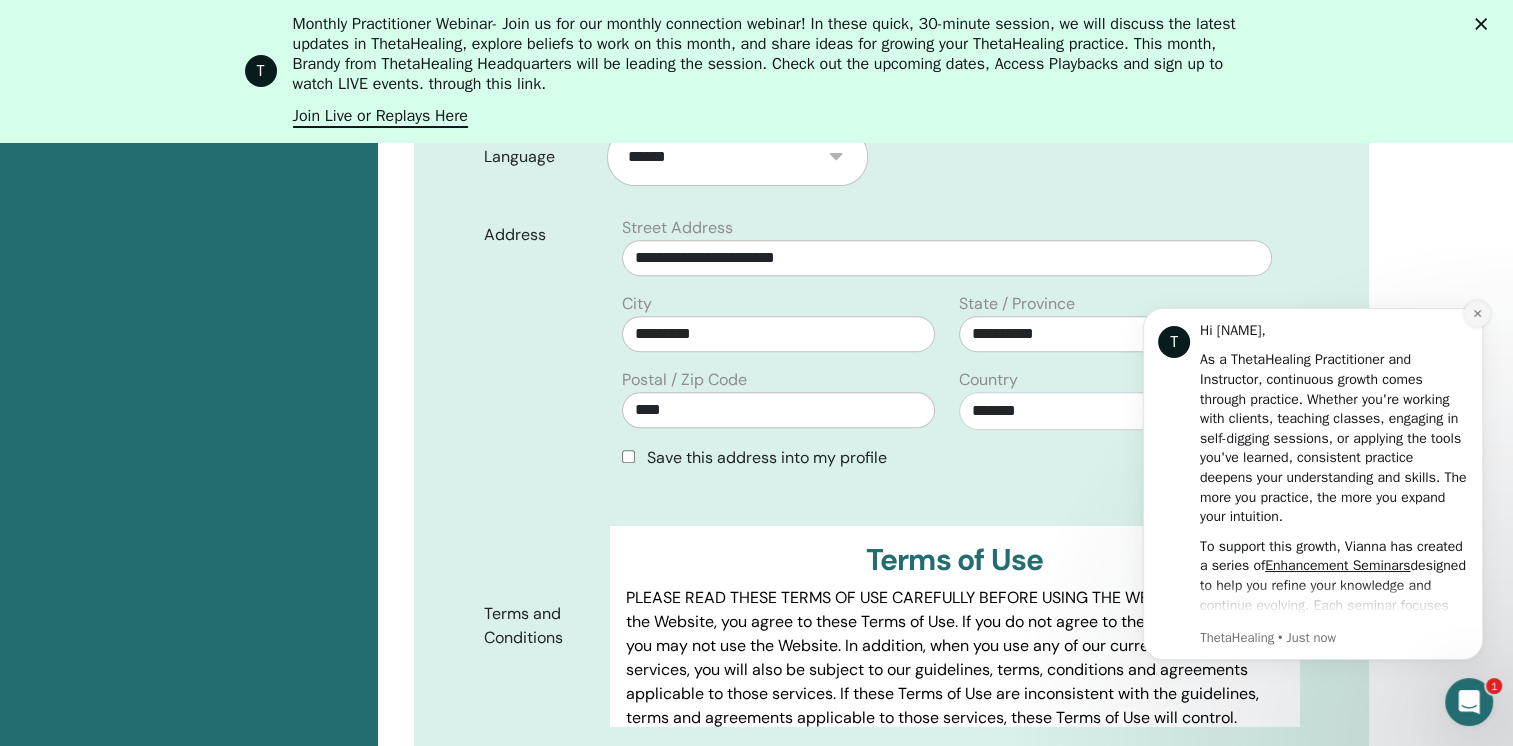 click 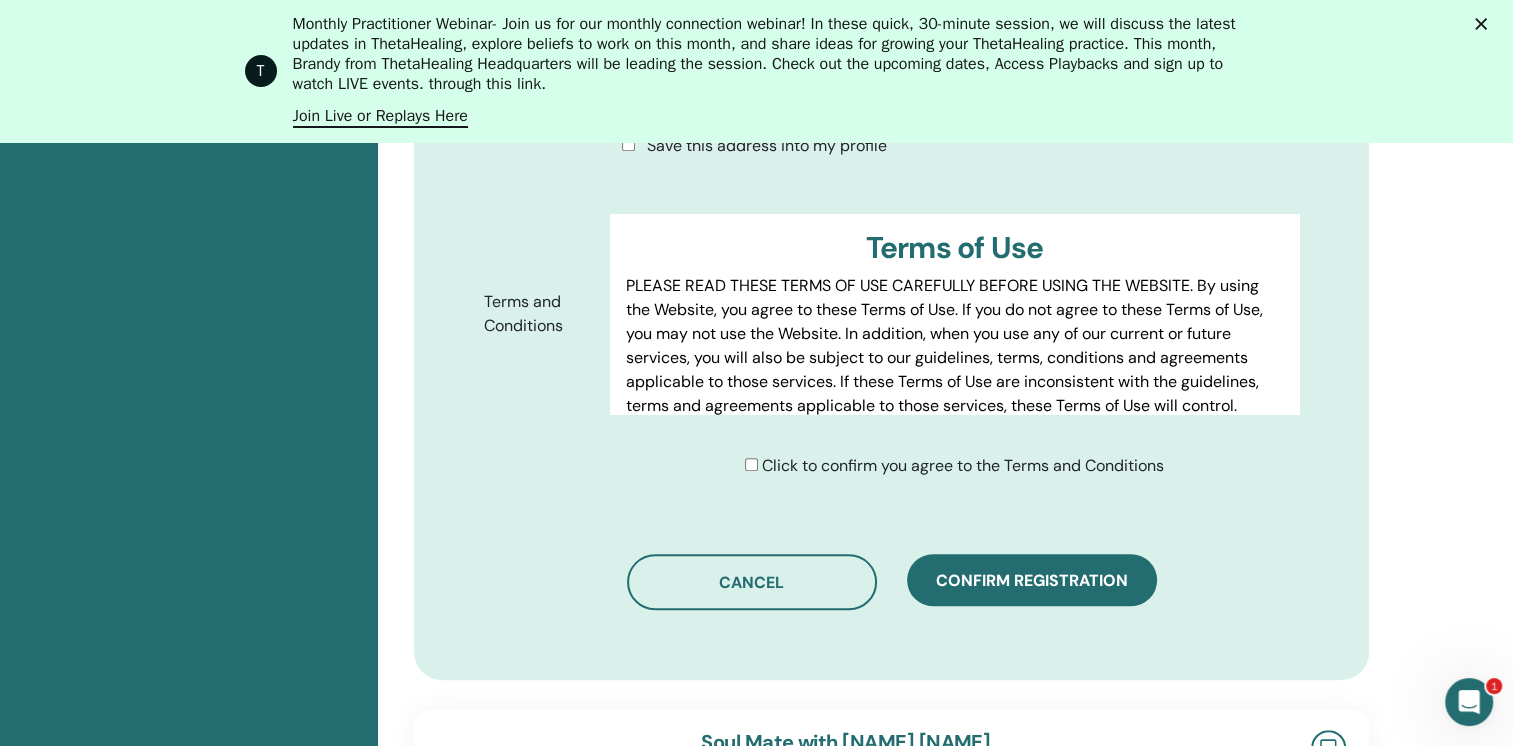 scroll, scrollTop: 1059, scrollLeft: 0, axis: vertical 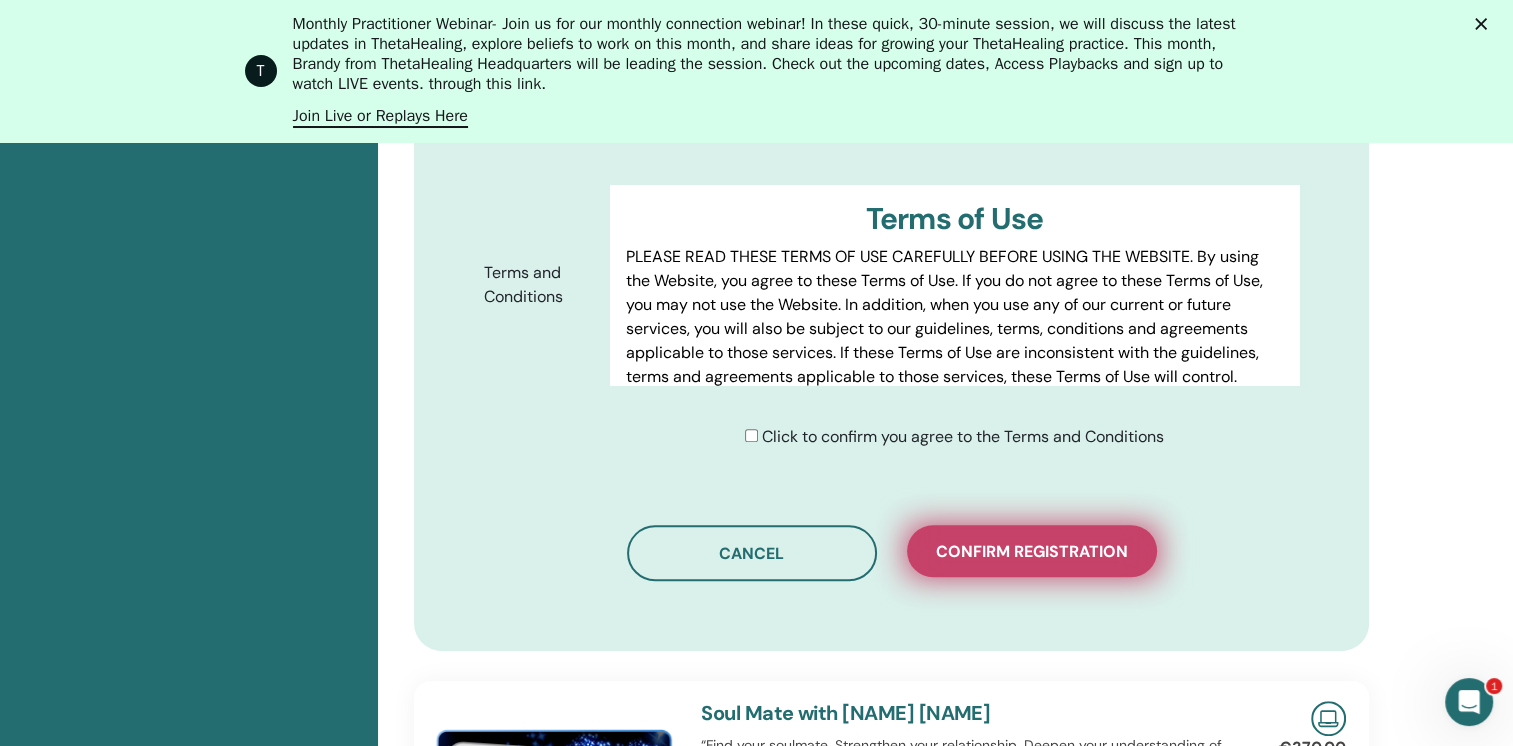 click on "Confirm registration" at bounding box center [1032, 551] 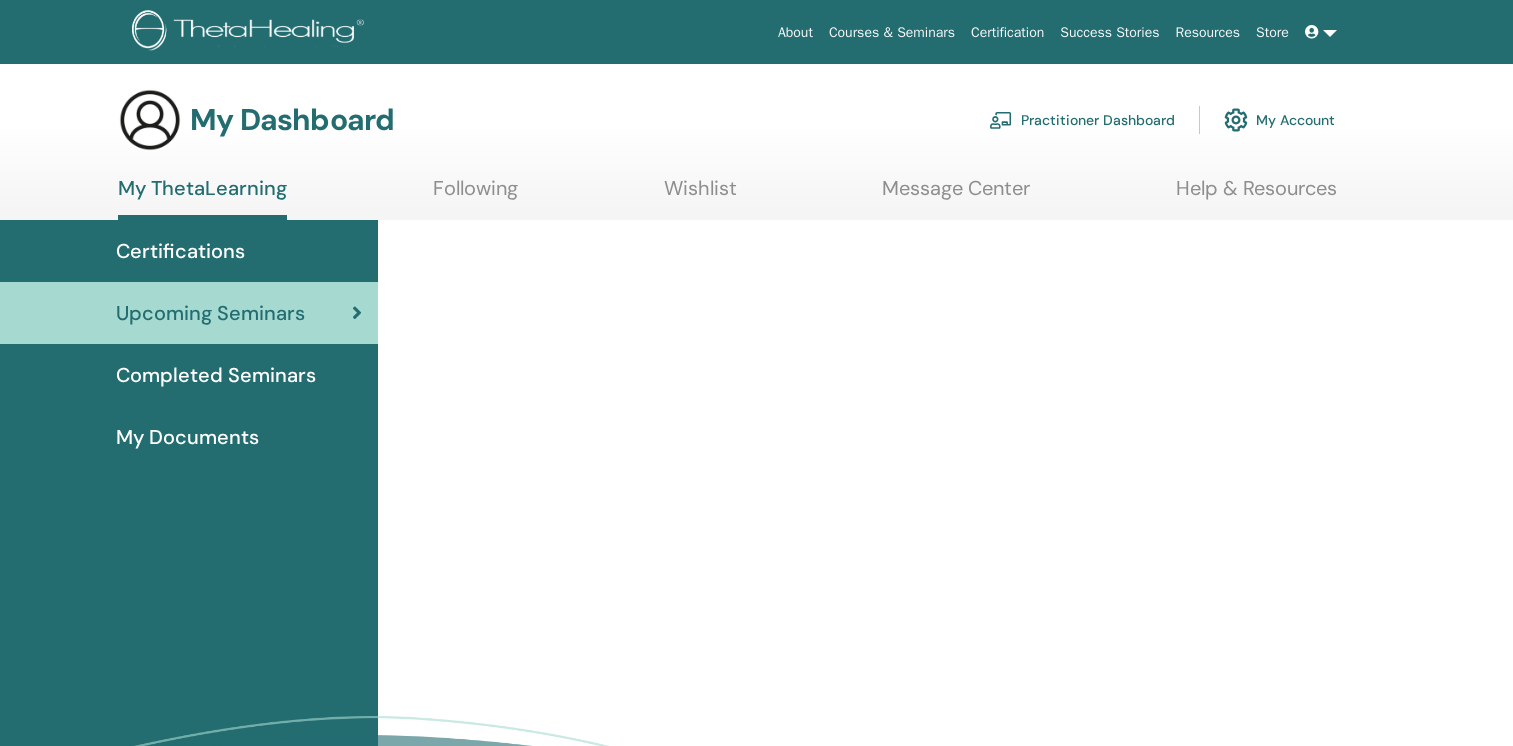 scroll, scrollTop: 0, scrollLeft: 0, axis: both 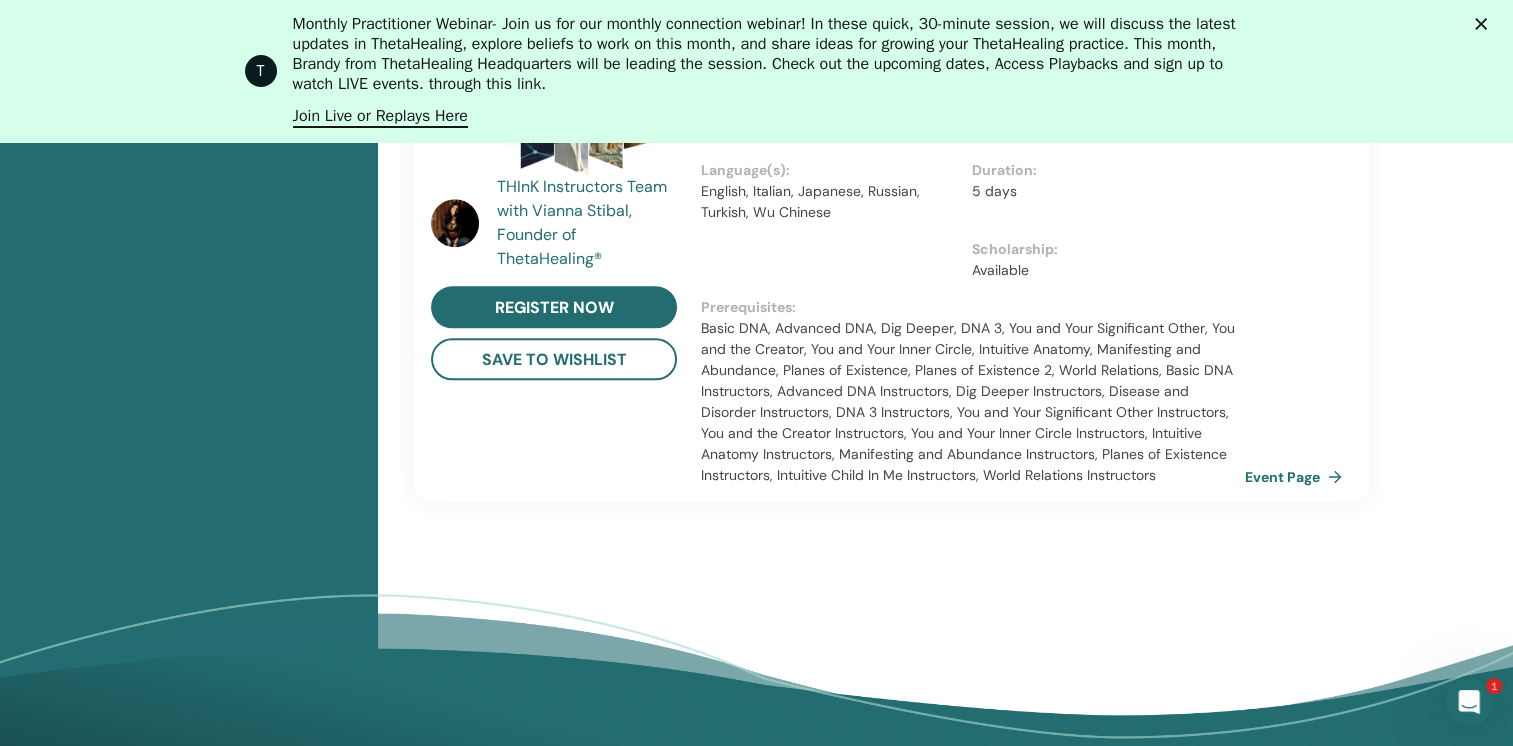 click on "Event Page" at bounding box center [1297, 477] 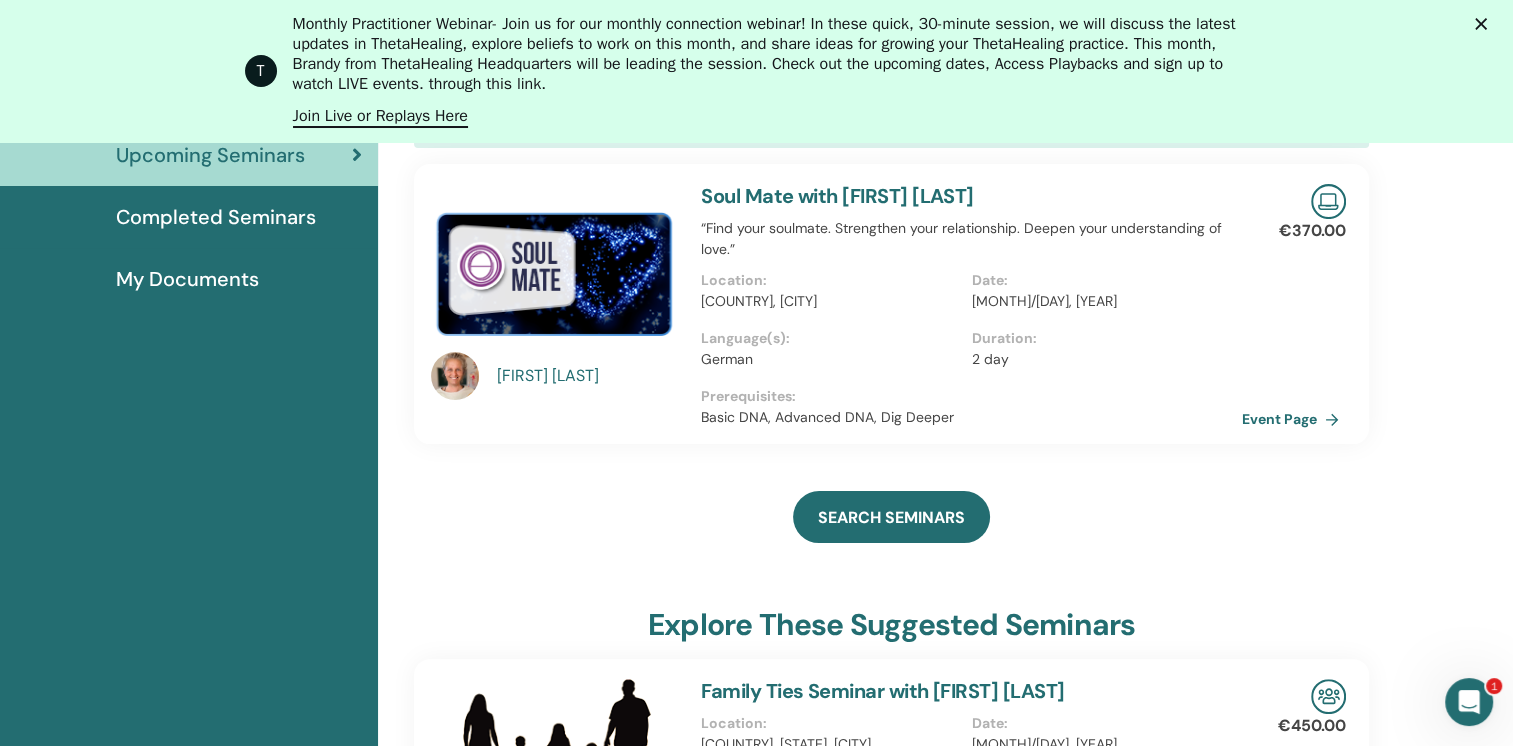 scroll, scrollTop: 1812, scrollLeft: 0, axis: vertical 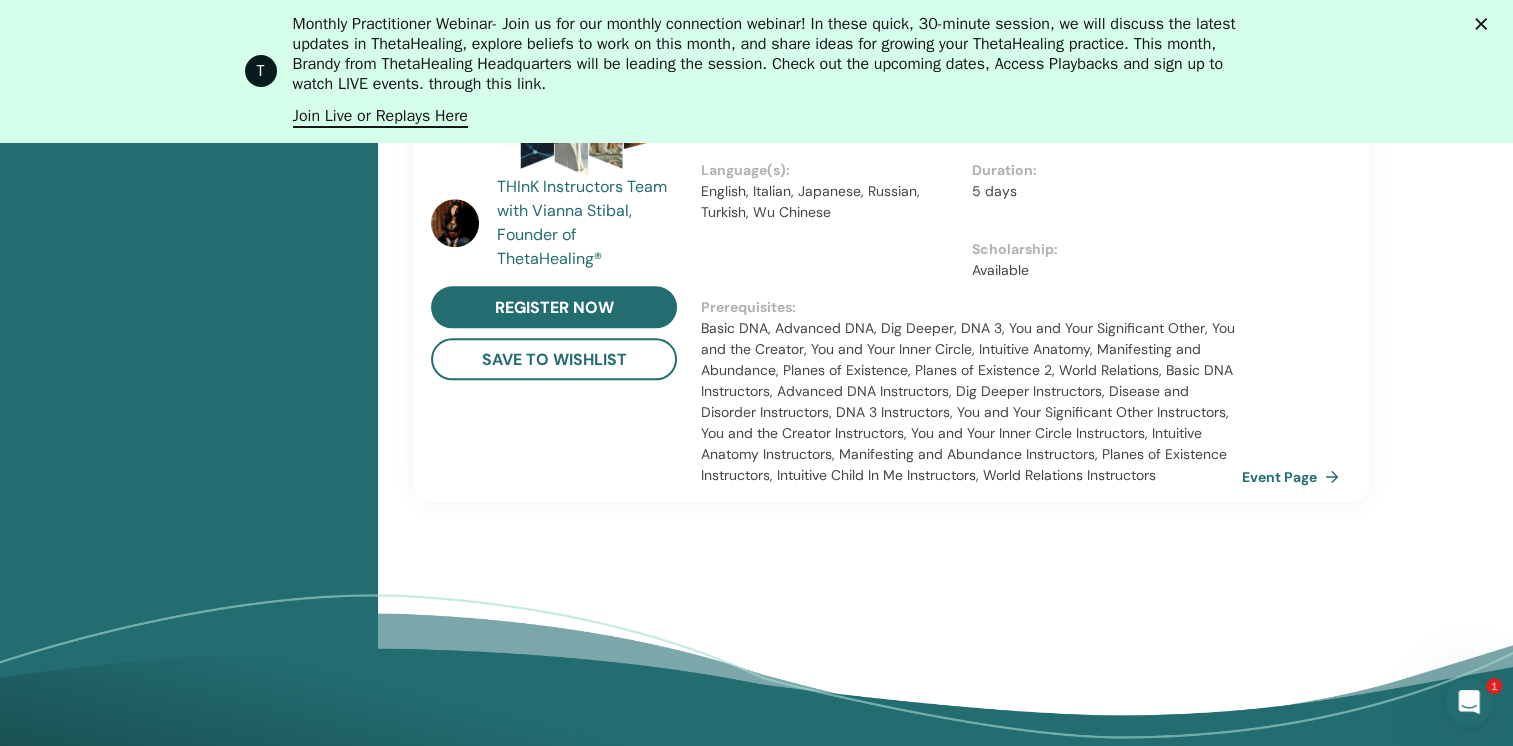 drag, startPoint x: 1516, startPoint y: 482, endPoint x: 1371, endPoint y: 113, distance: 396.4669 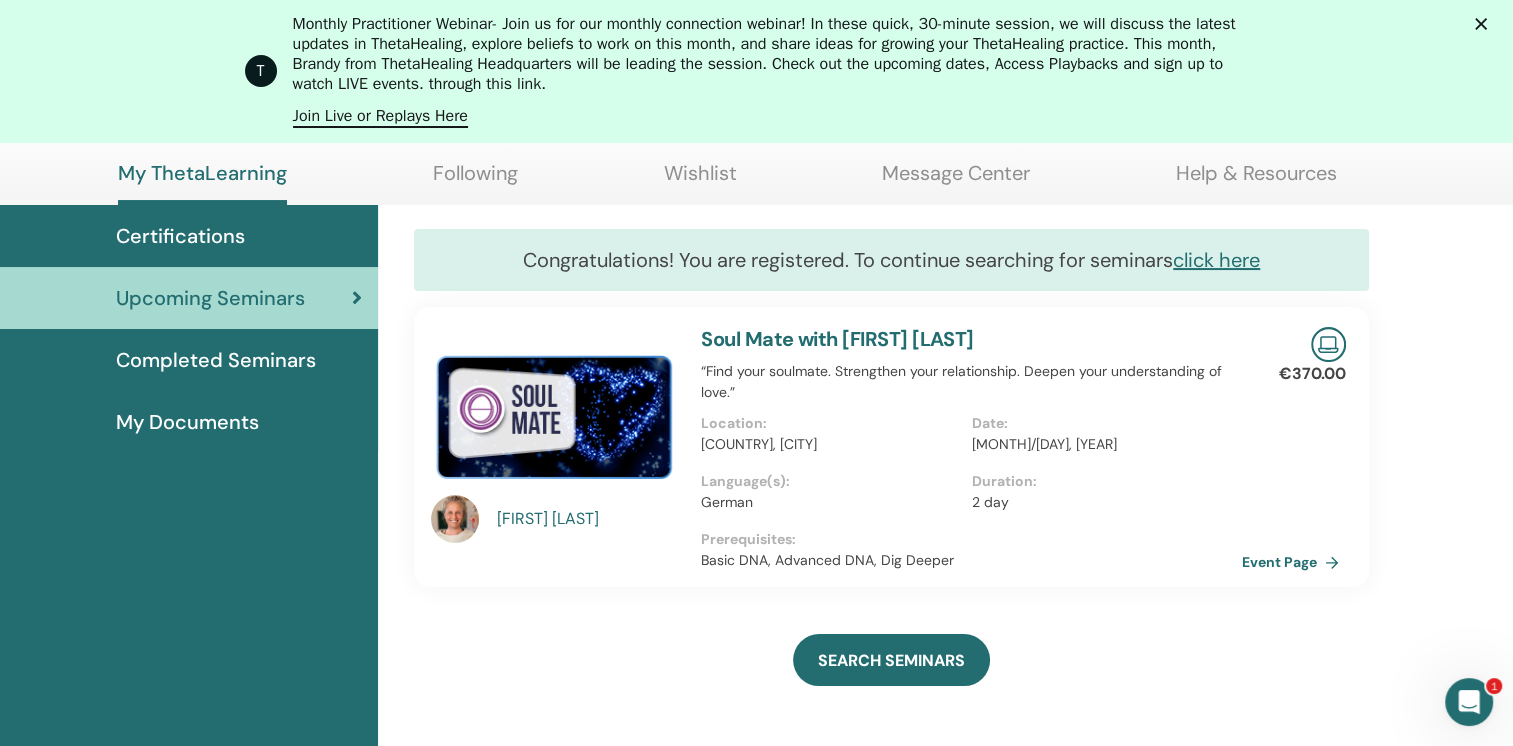 scroll, scrollTop: 205, scrollLeft: 0, axis: vertical 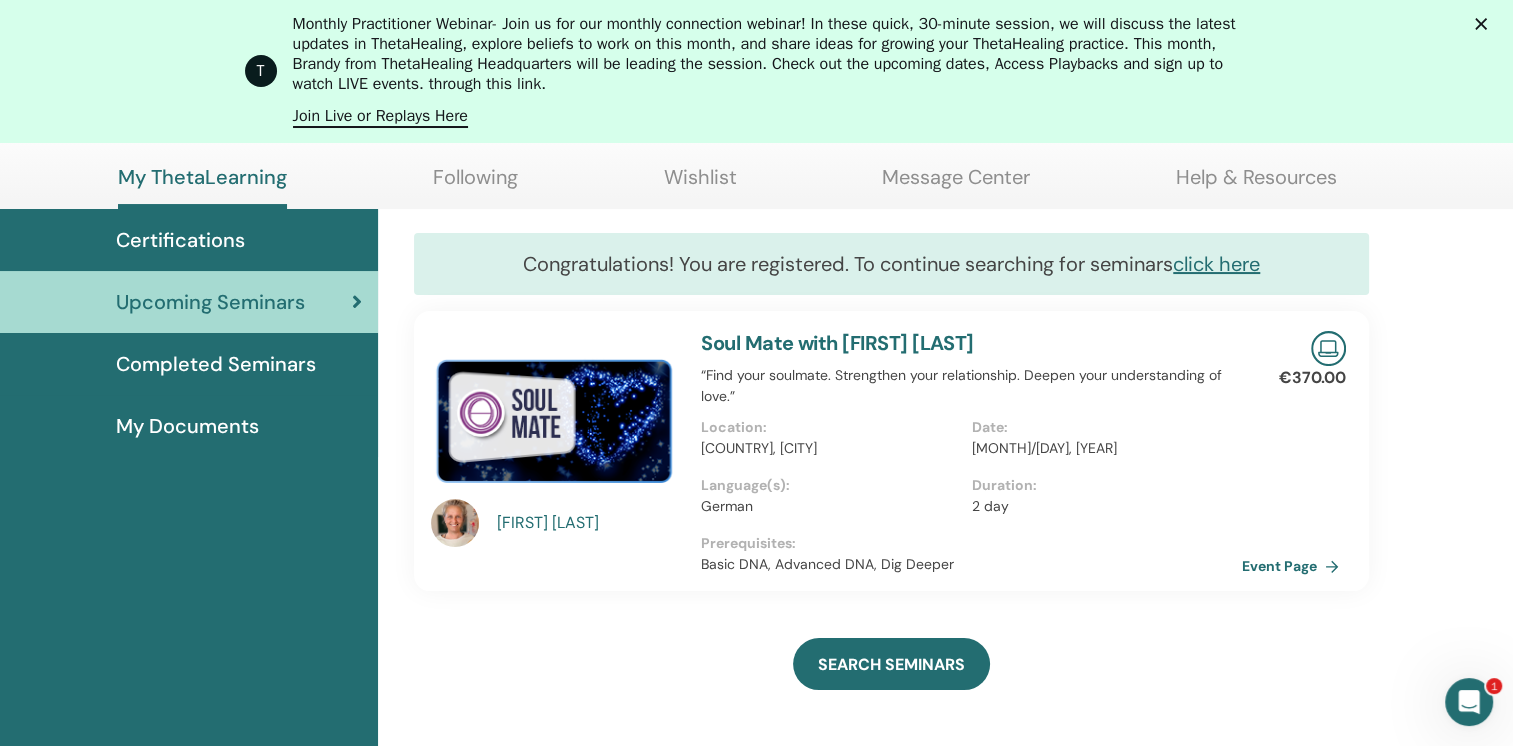 click on "Certifications" at bounding box center [180, 240] 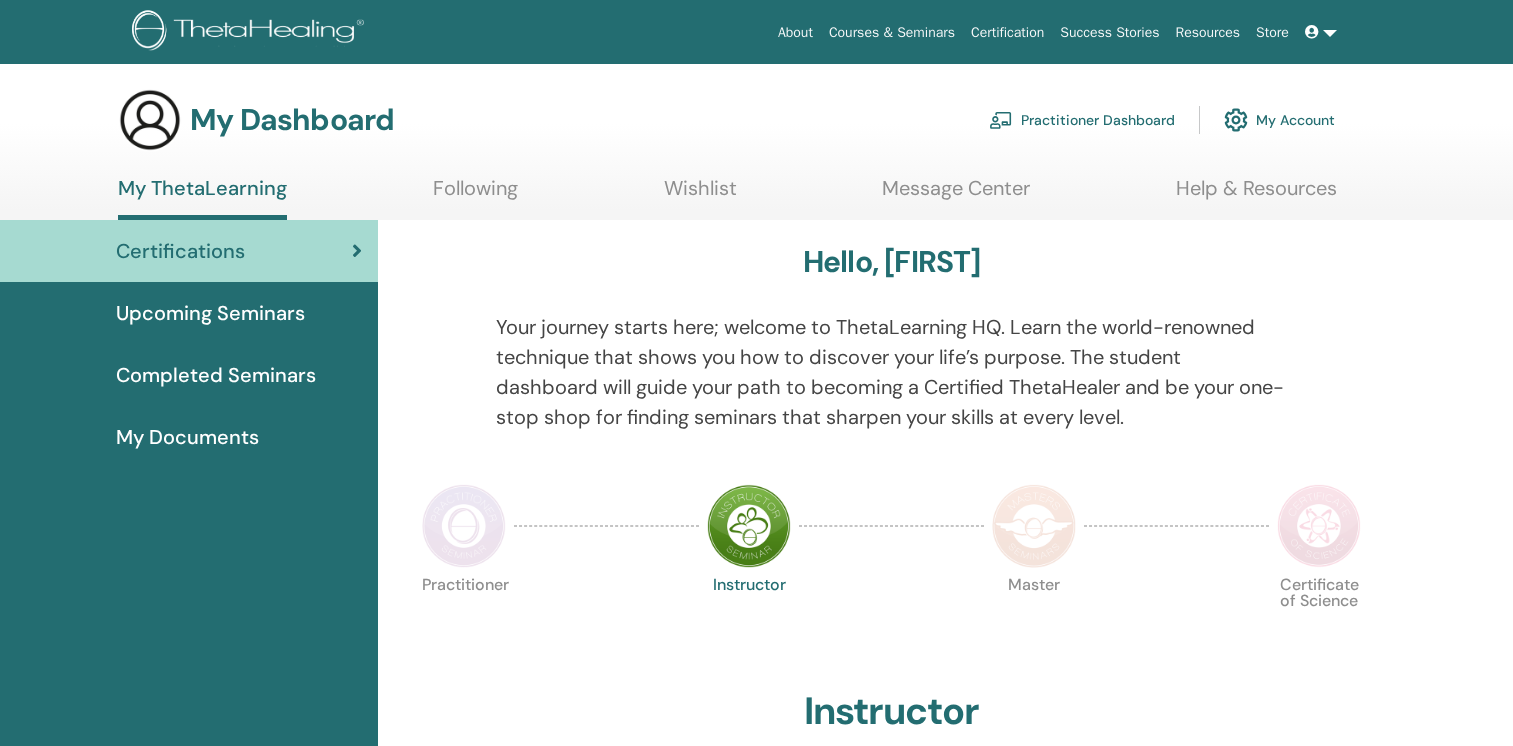 scroll, scrollTop: 0, scrollLeft: 0, axis: both 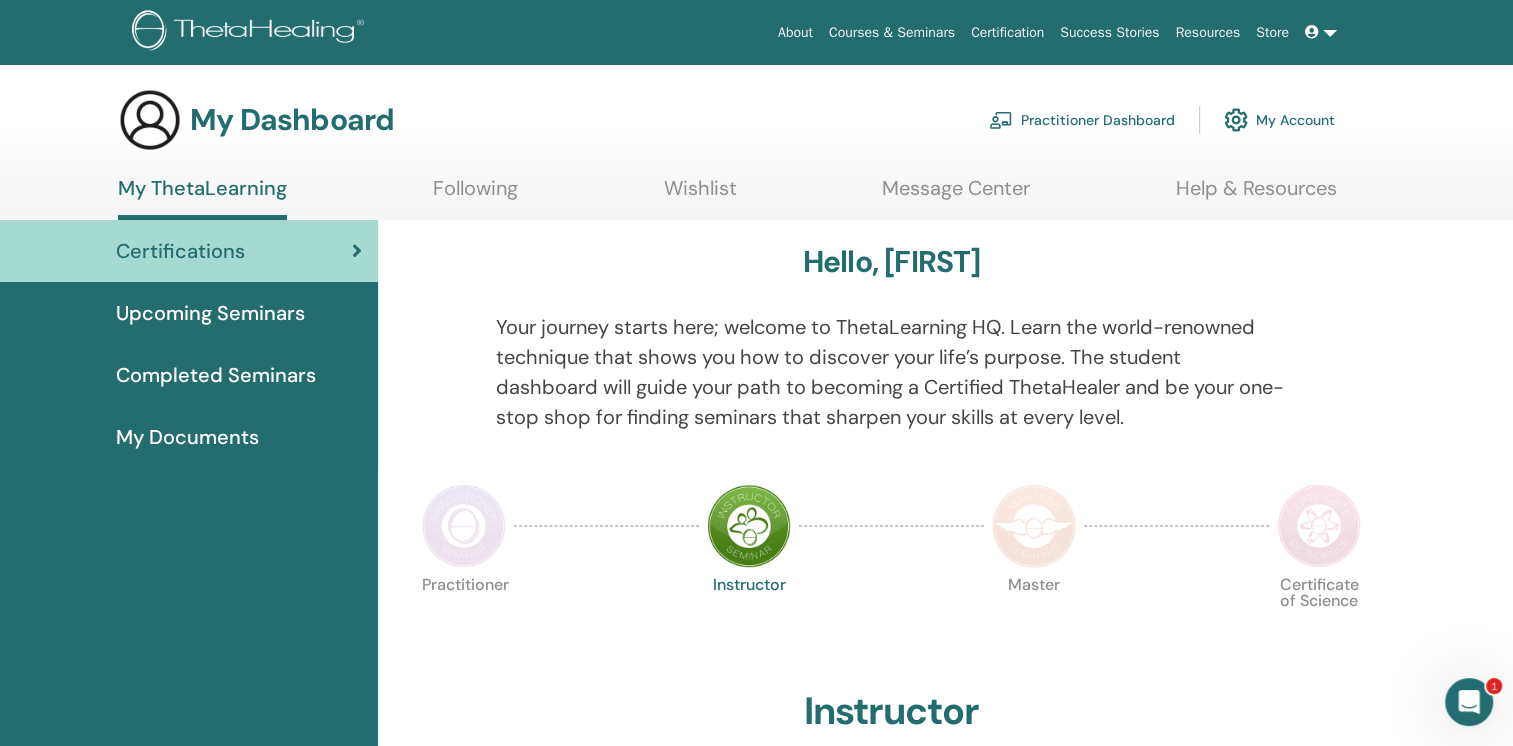 click on "Certifications" at bounding box center (180, 251) 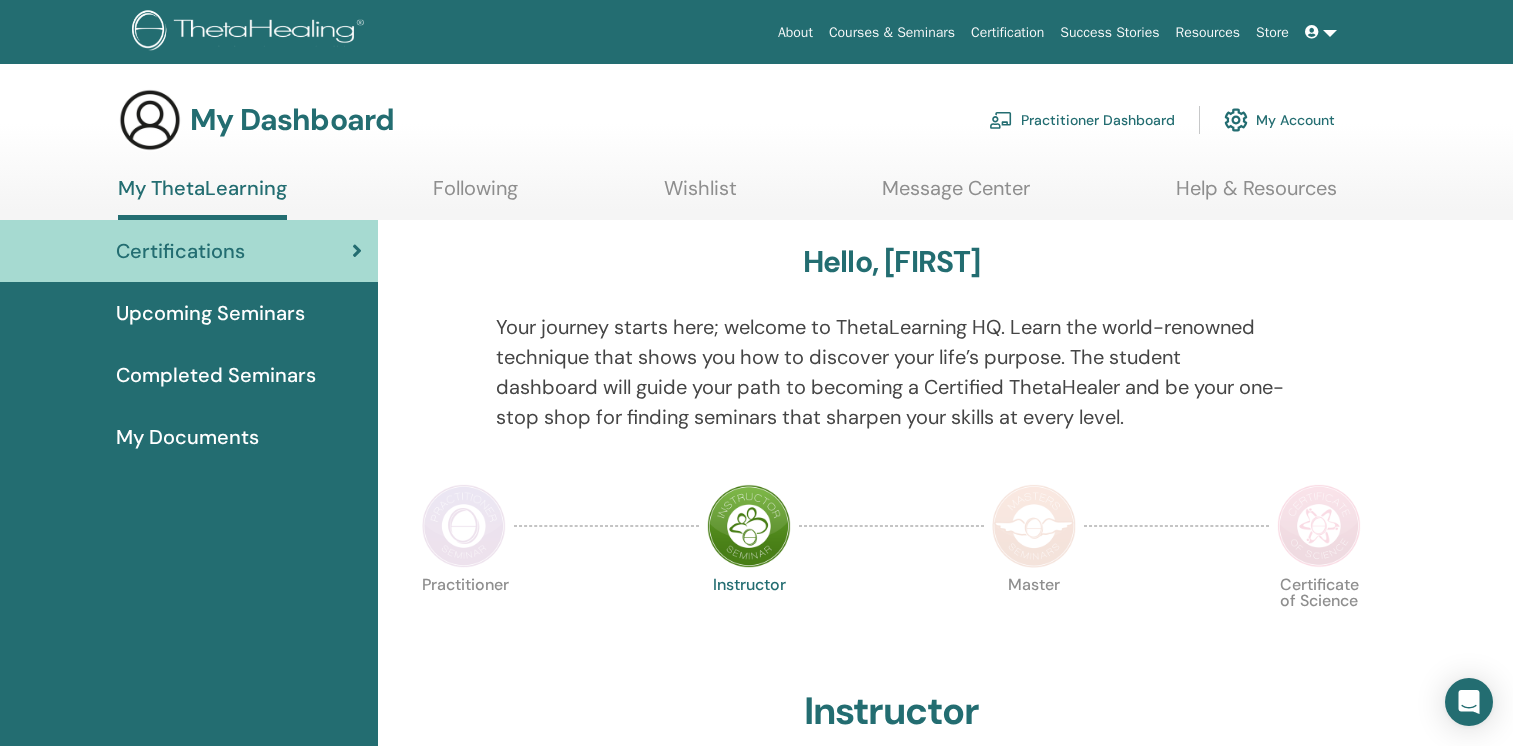 scroll, scrollTop: 0, scrollLeft: 0, axis: both 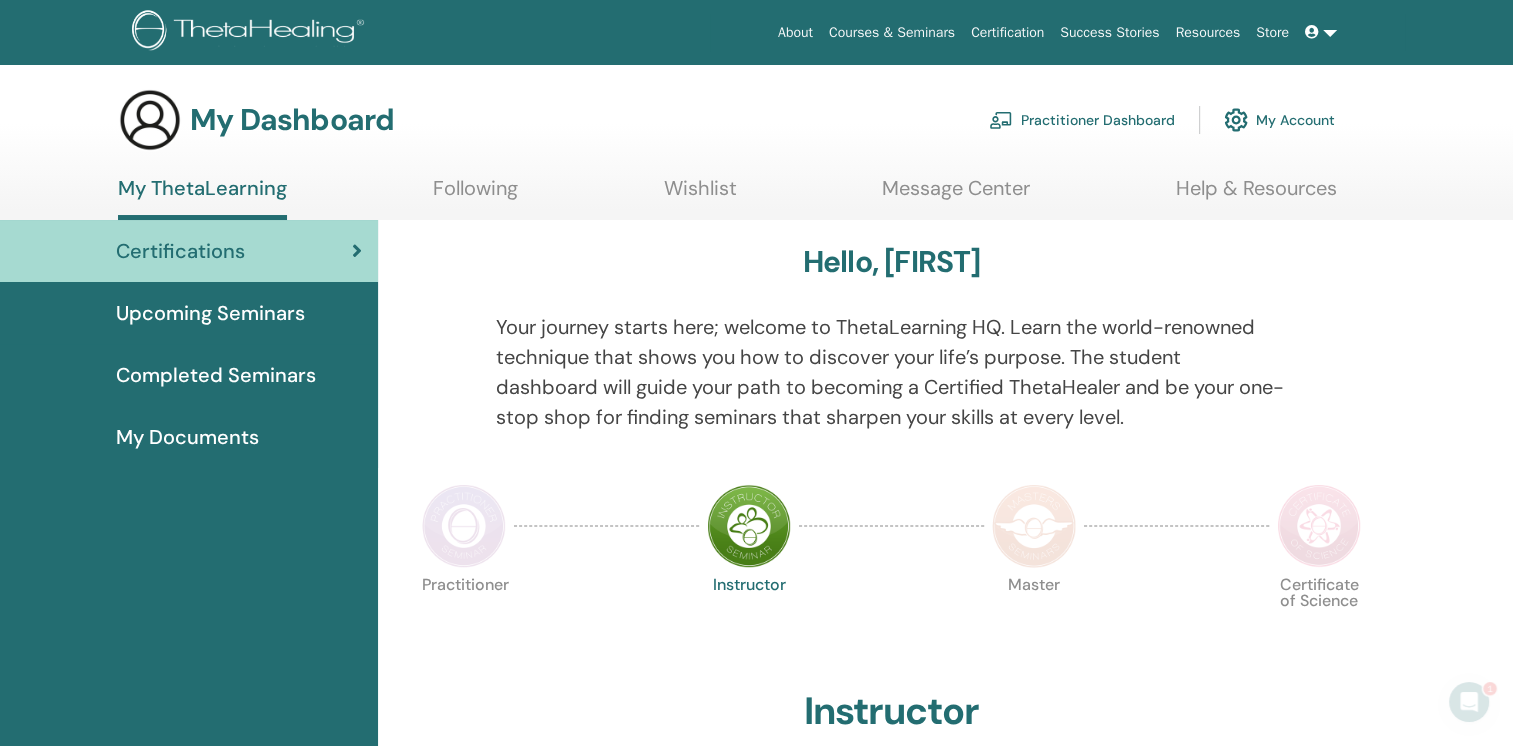 click on "Completed Seminars" at bounding box center [216, 375] 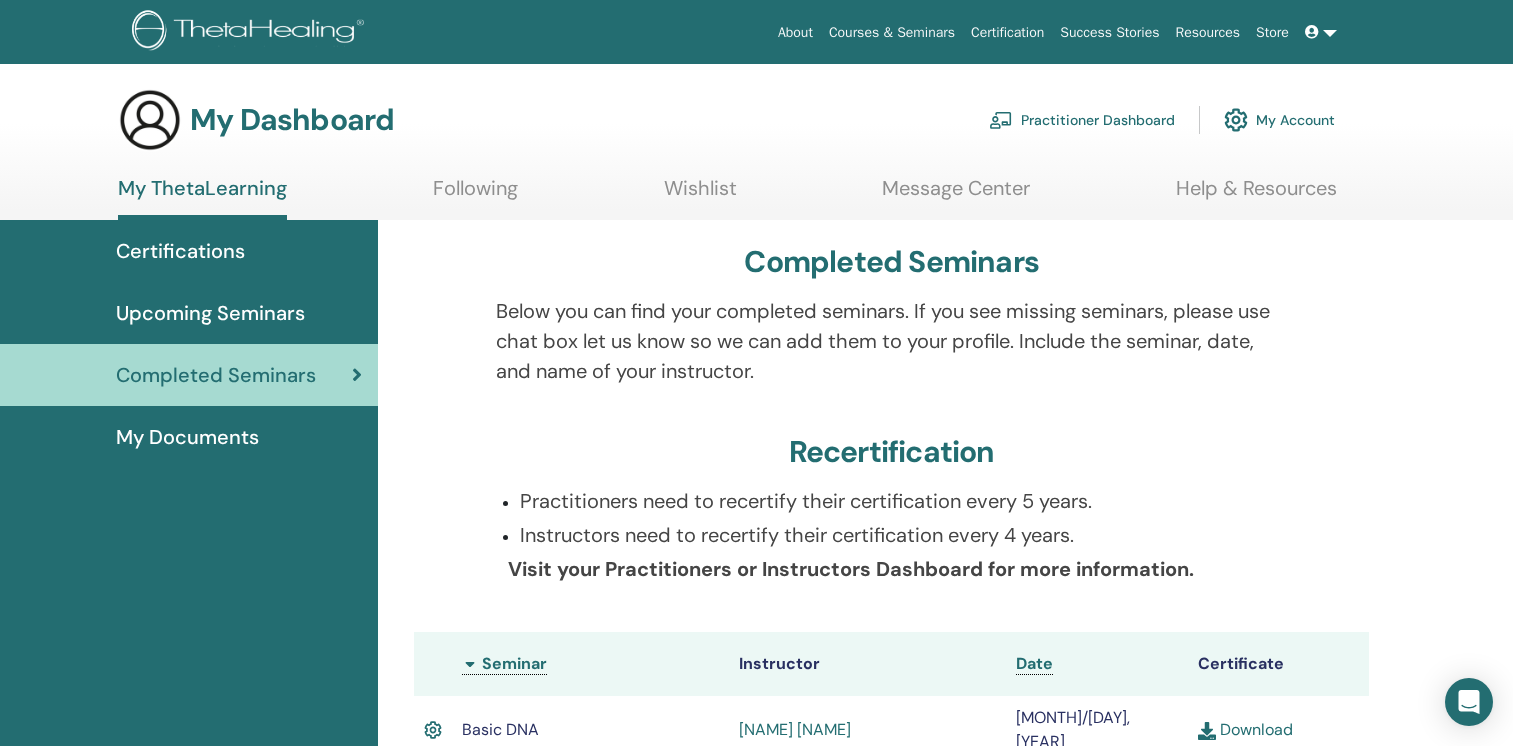 scroll, scrollTop: 0, scrollLeft: 0, axis: both 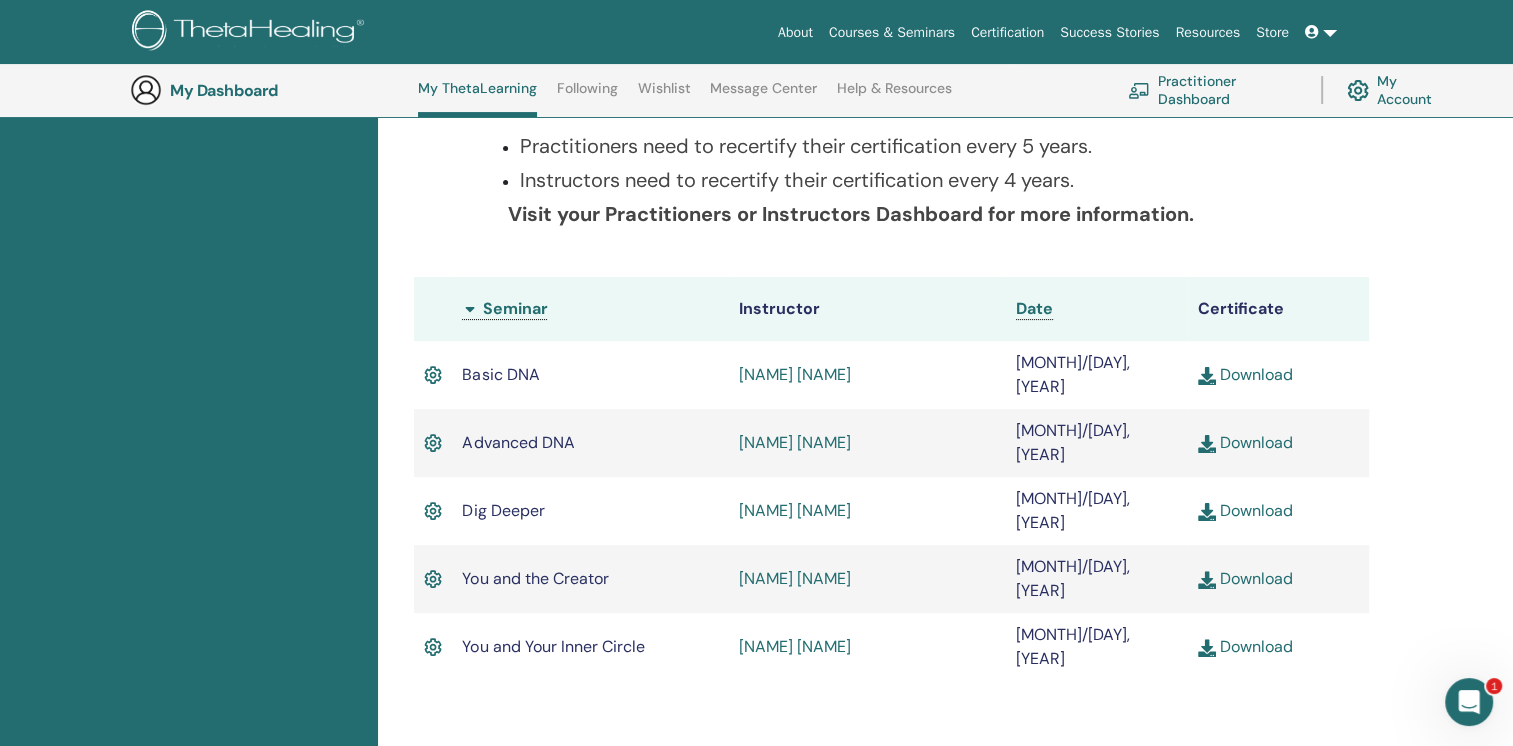 click at bounding box center (1321, 32) 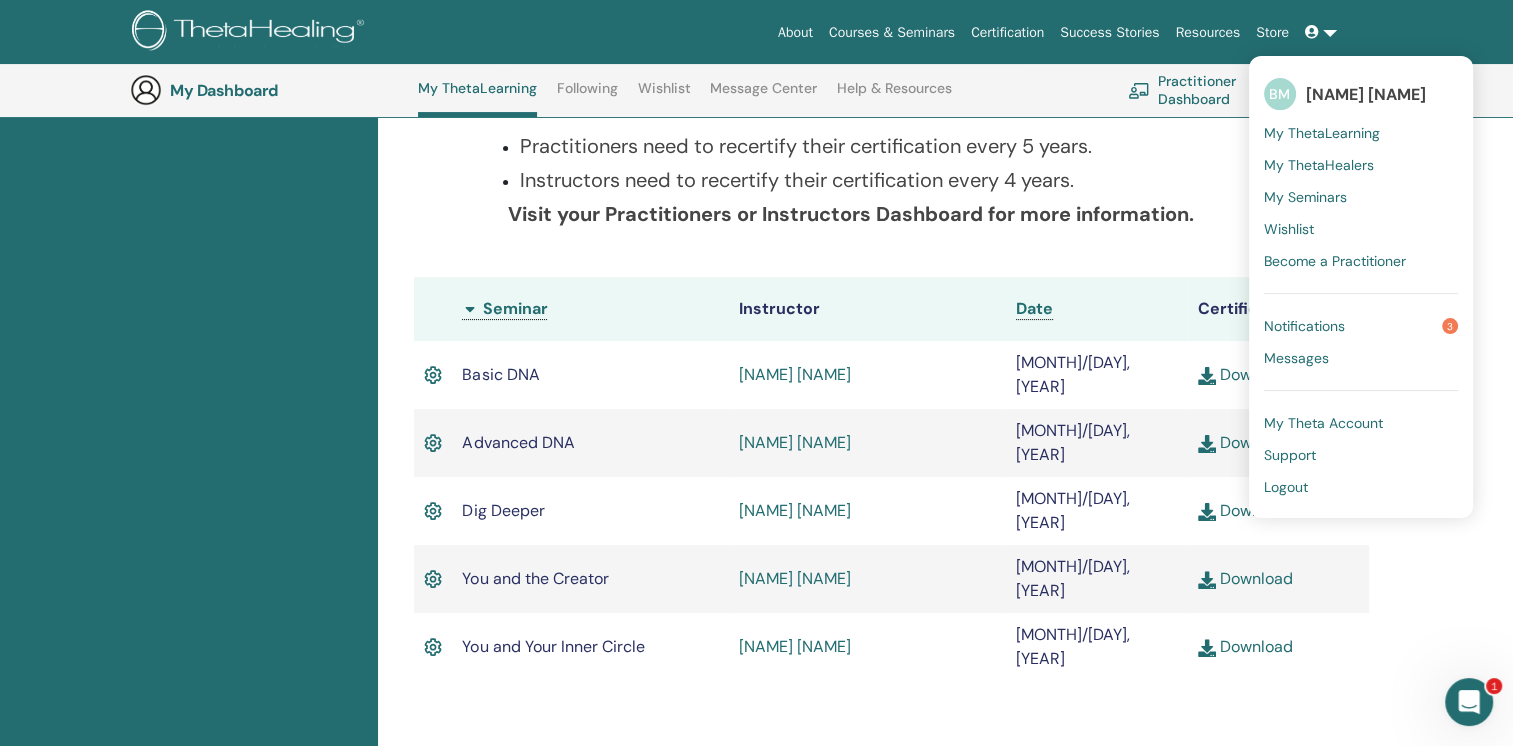 click on "Notifications" at bounding box center (1304, 326) 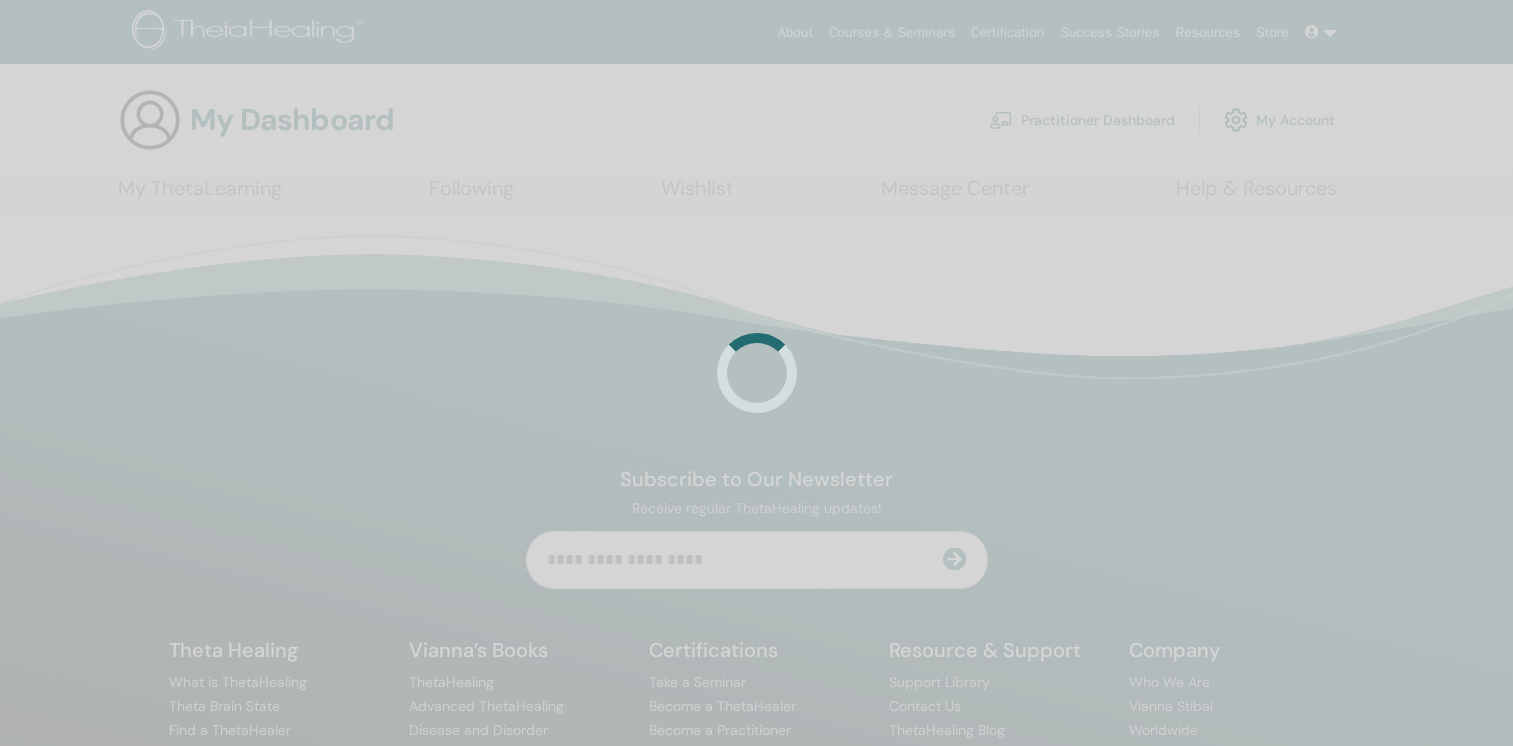 scroll, scrollTop: 0, scrollLeft: 0, axis: both 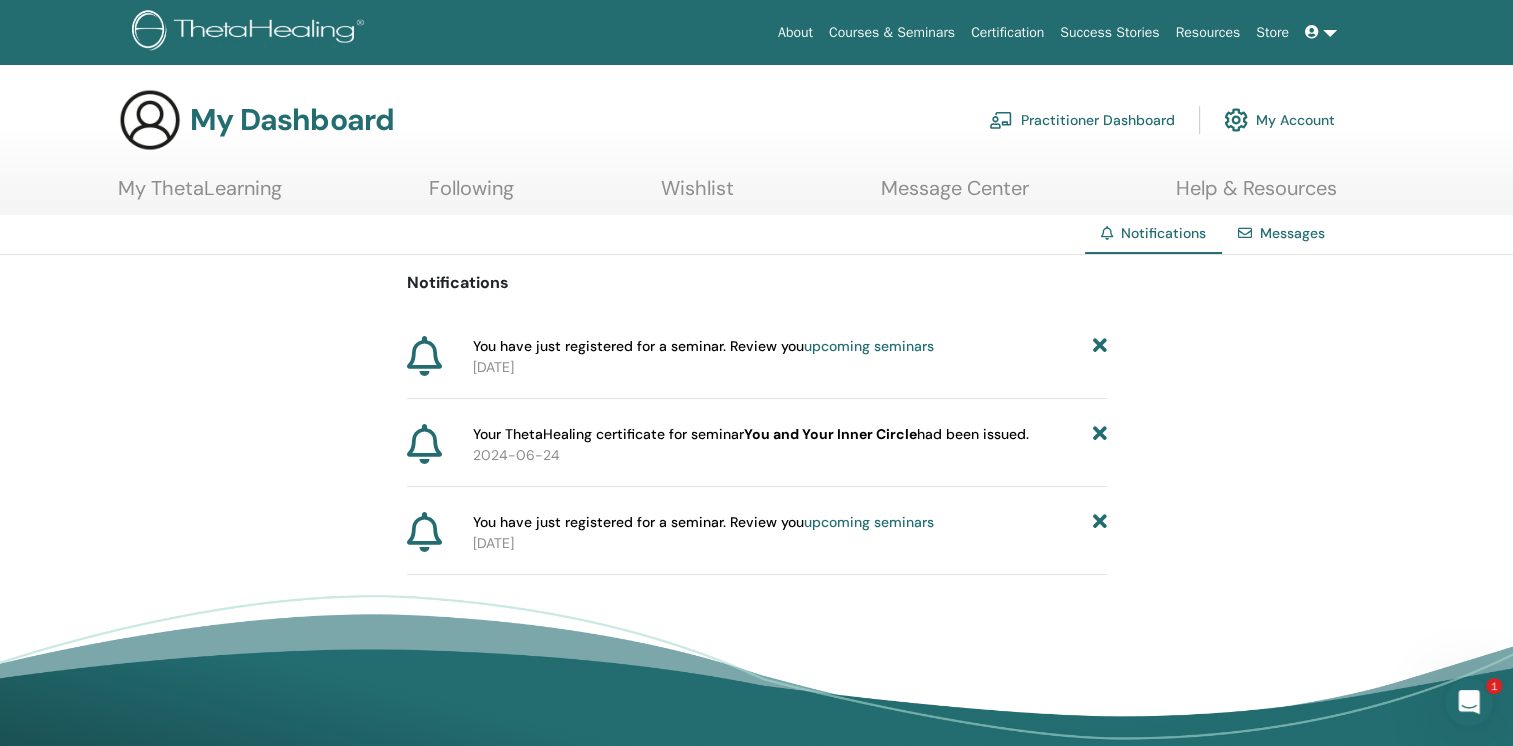 click 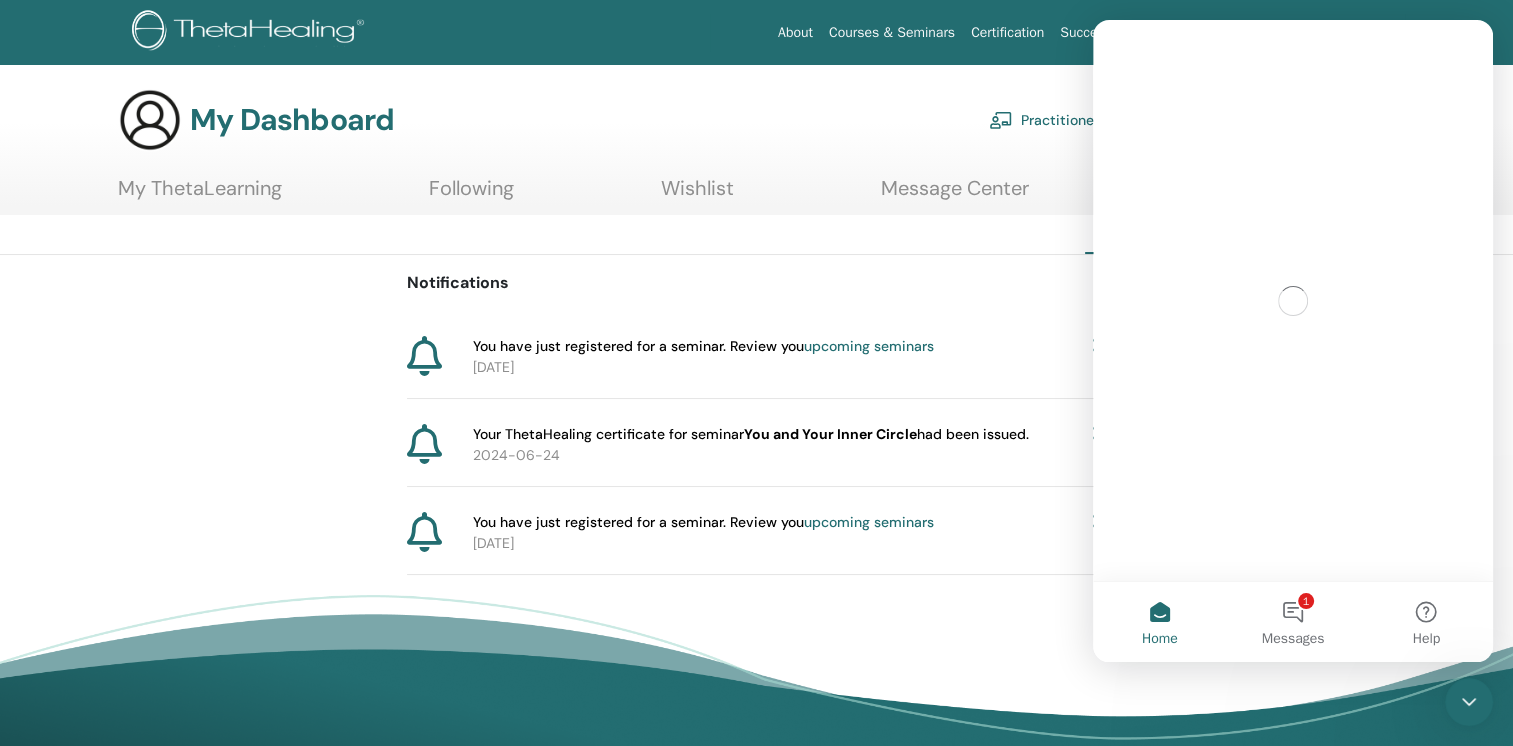 scroll, scrollTop: 0, scrollLeft: 0, axis: both 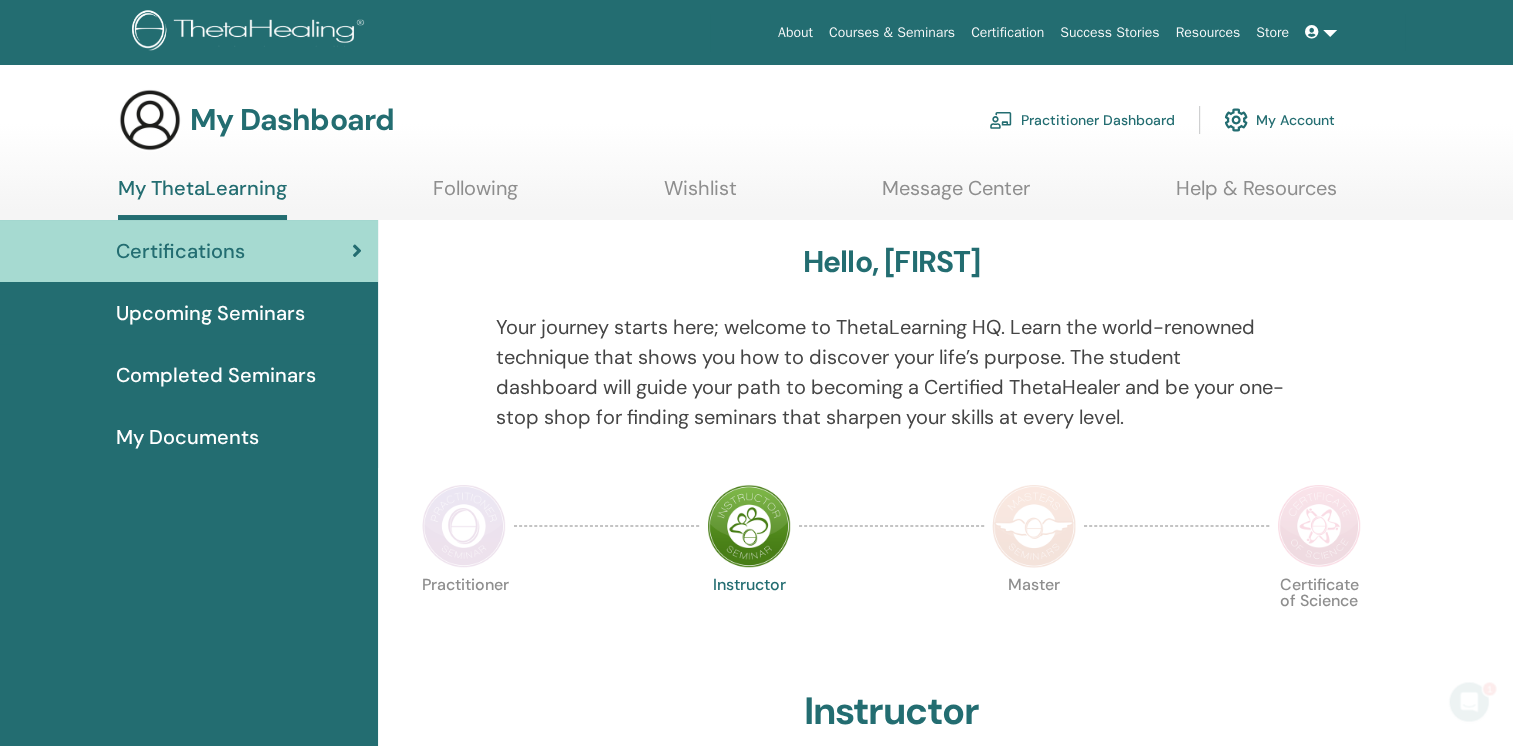 click at bounding box center [1321, 32] 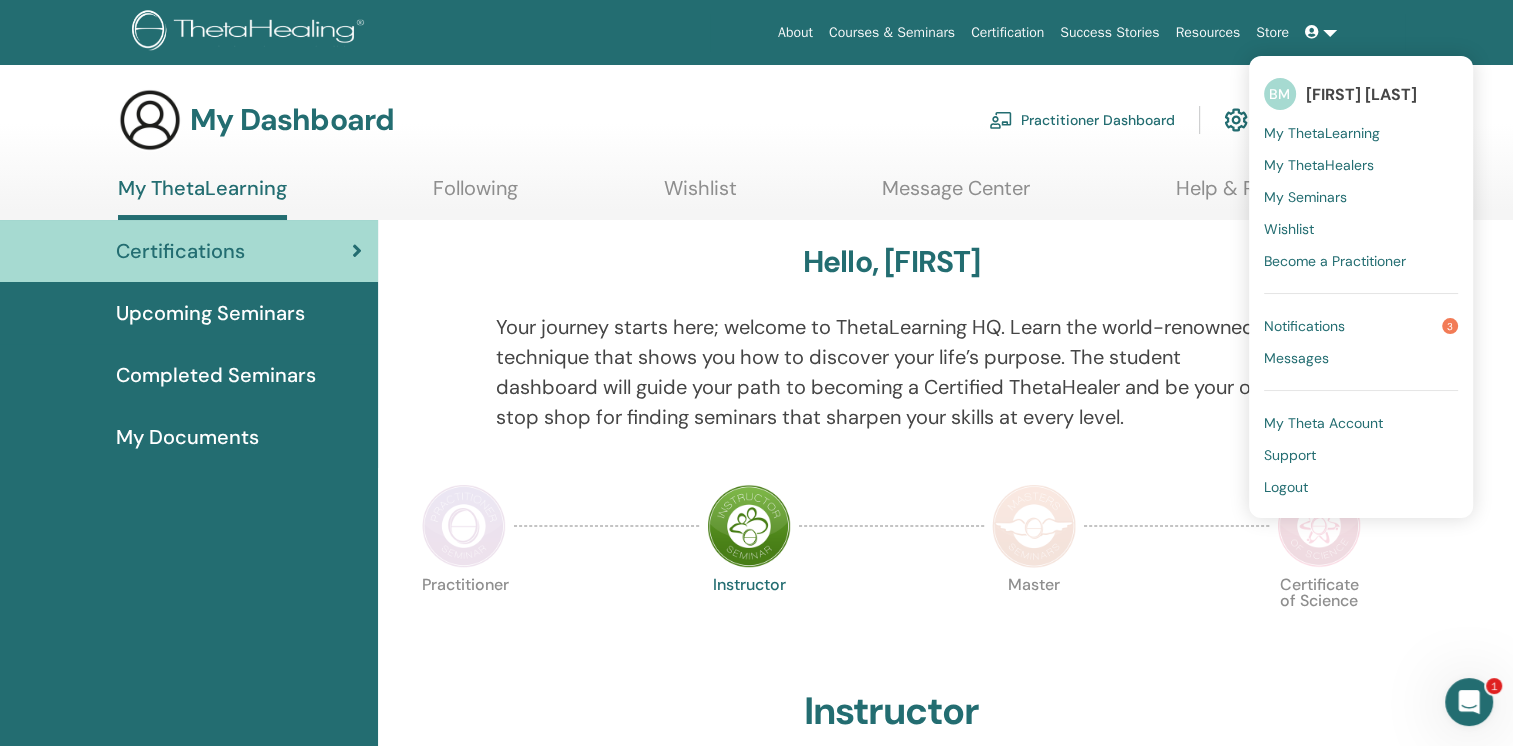 click on "Logout" at bounding box center [1286, 487] 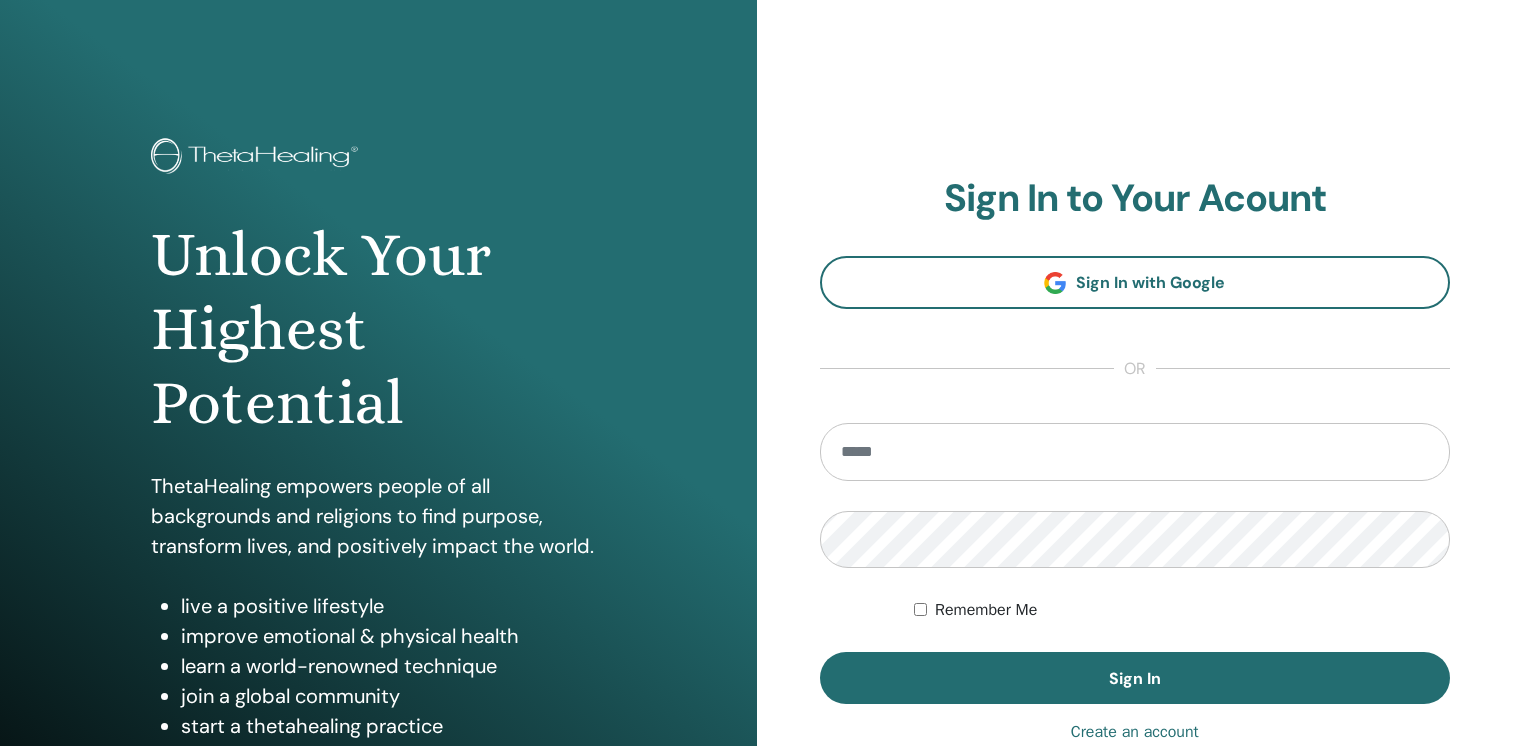 scroll, scrollTop: 0, scrollLeft: 0, axis: both 